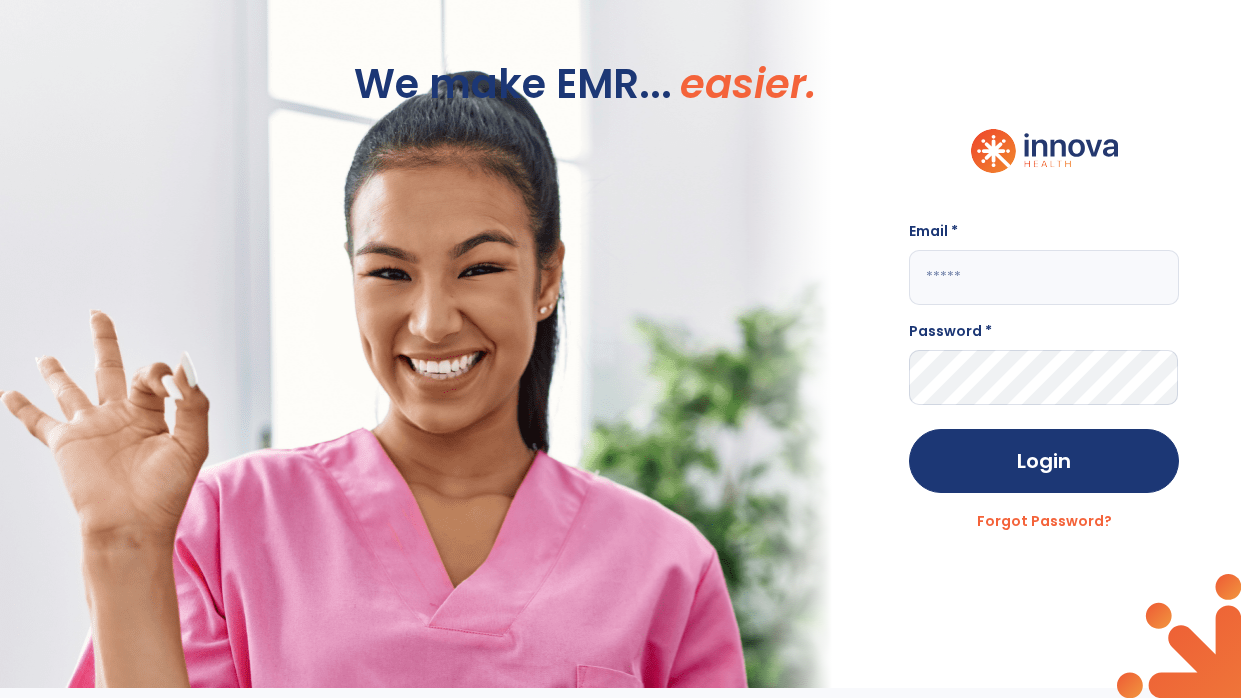 scroll, scrollTop: 0, scrollLeft: 0, axis: both 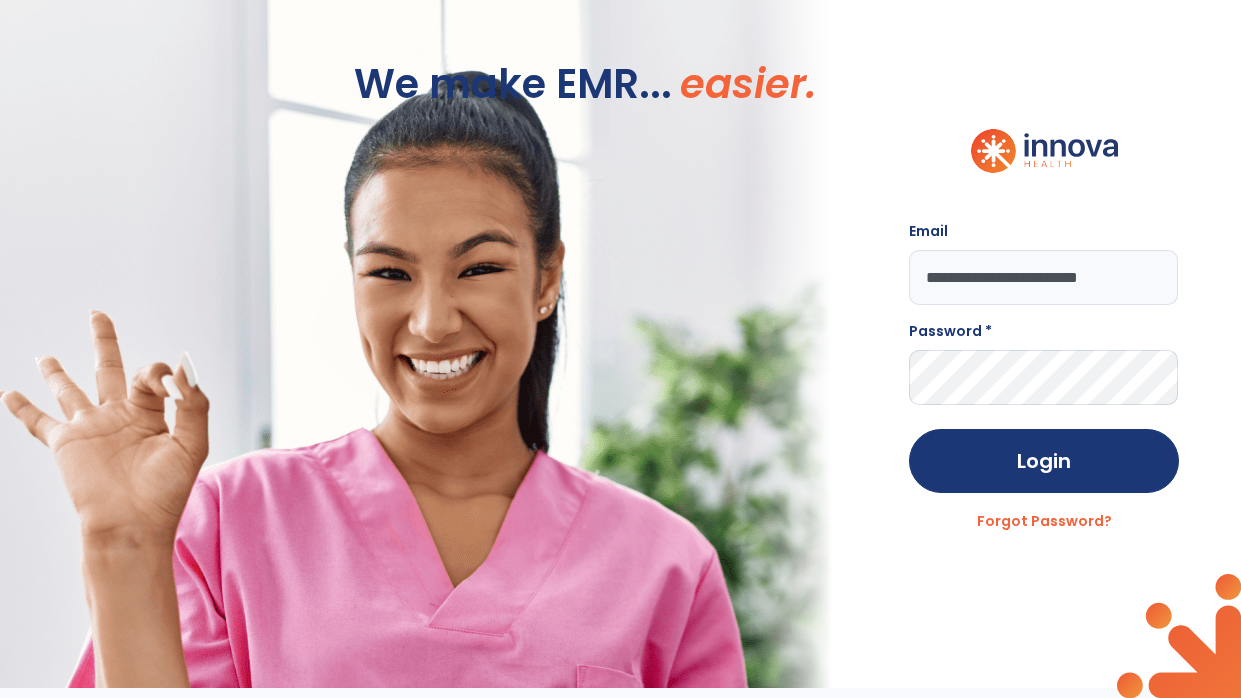type on "**********" 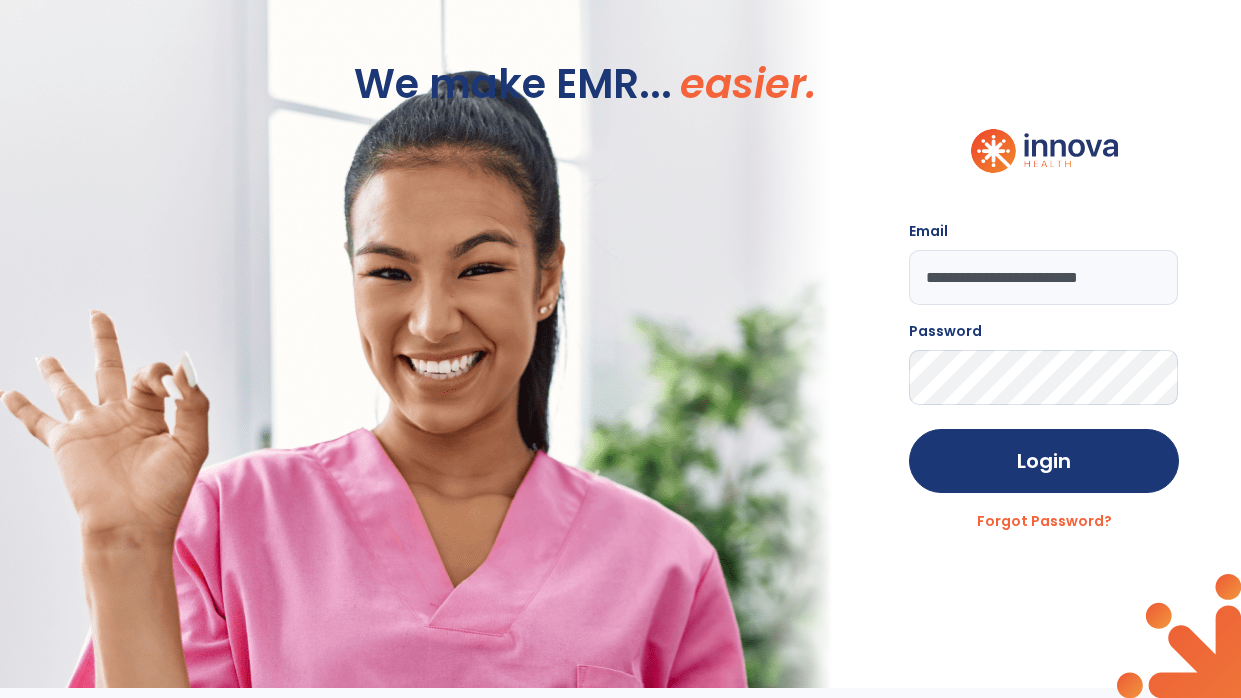 click on "Login" 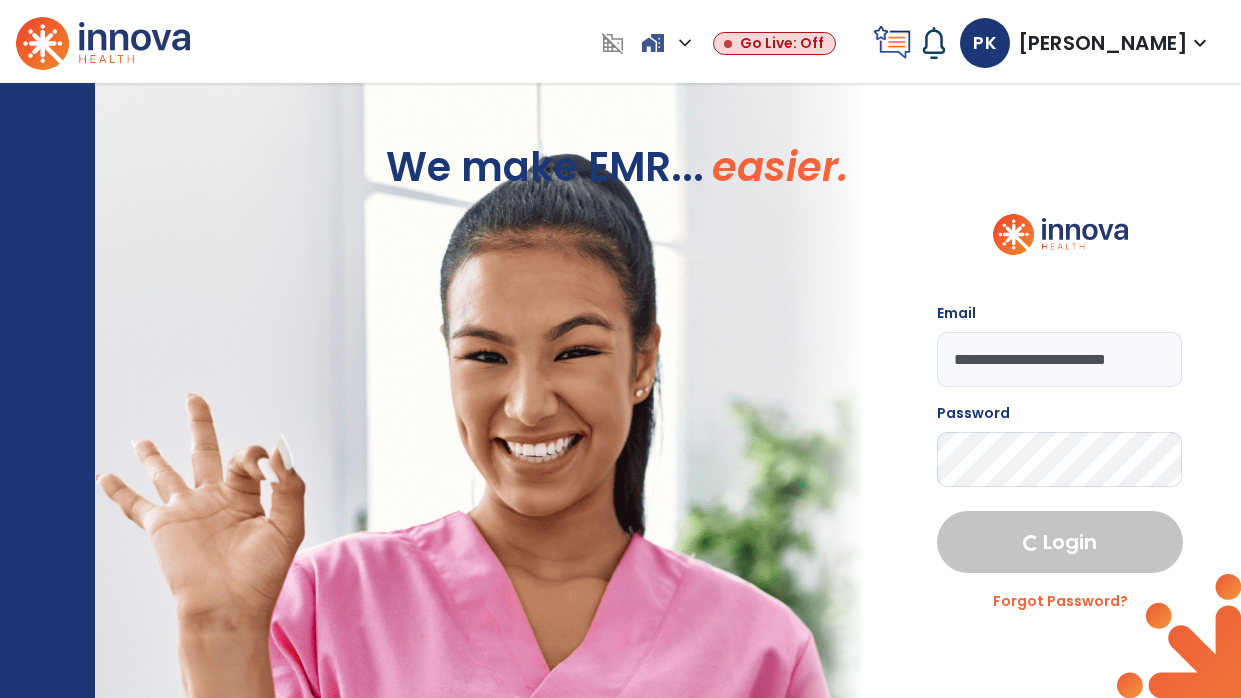 select on "****" 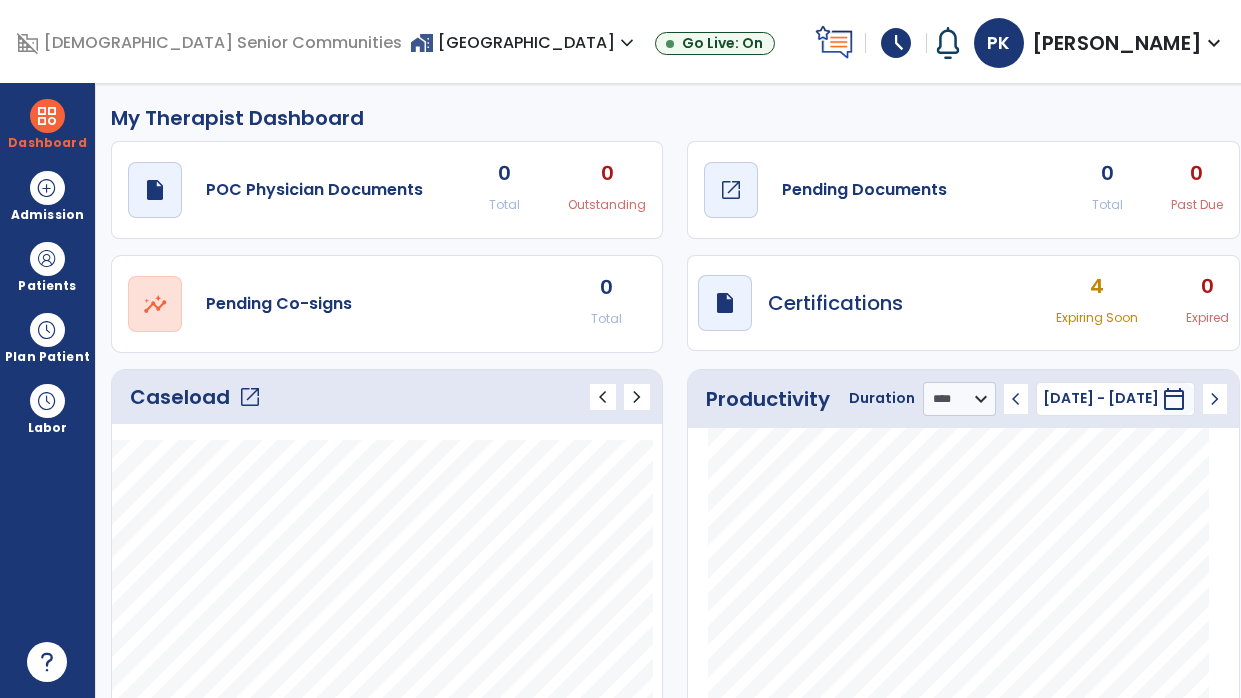 click on "draft   open_in_new  Pending Documents" 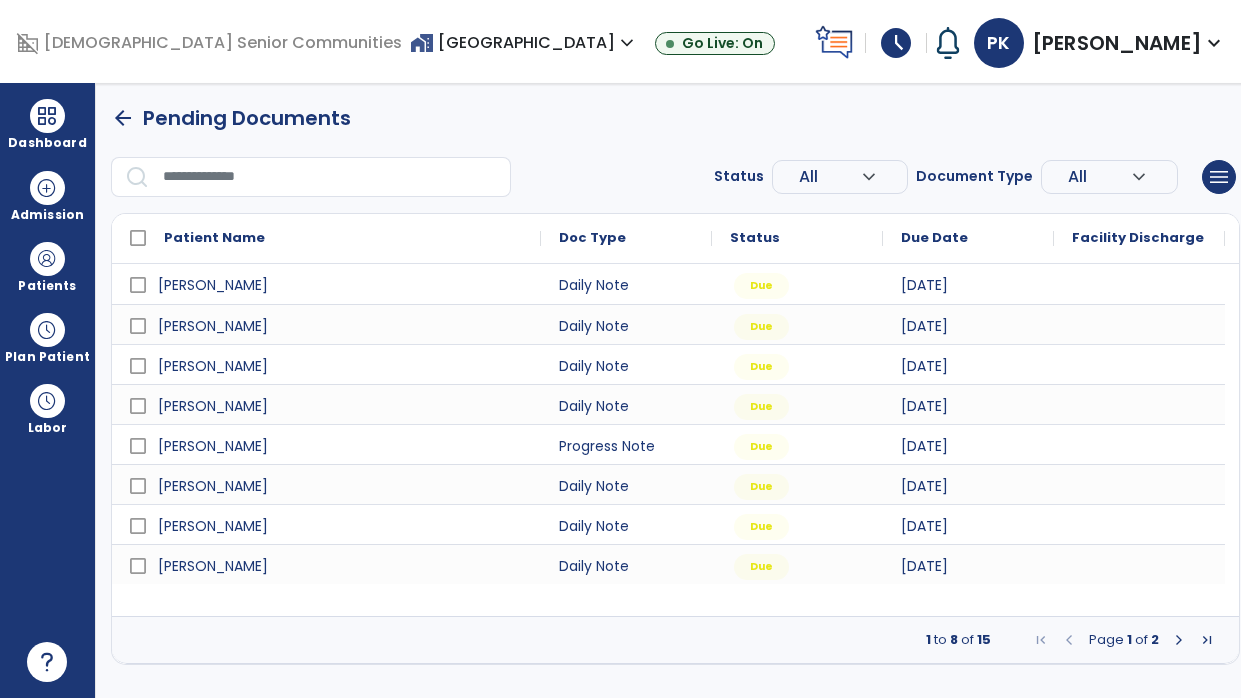 click at bounding box center [1179, 640] 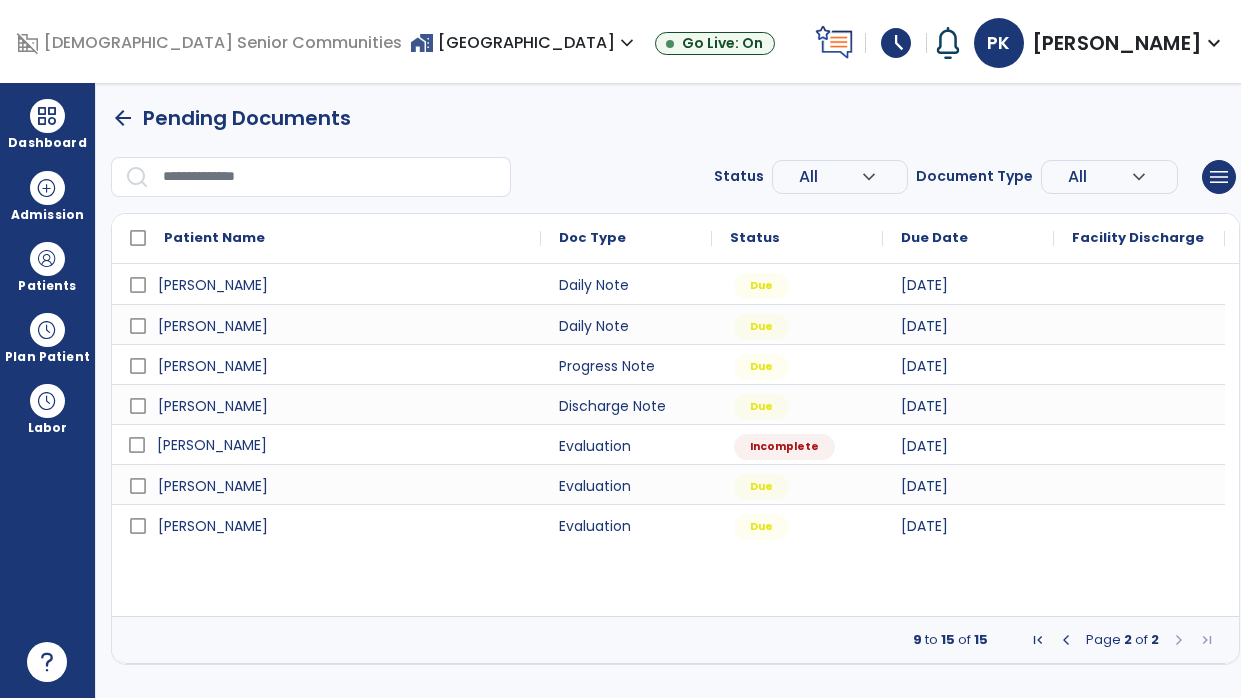 click on "[PERSON_NAME]" at bounding box center [340, 445] 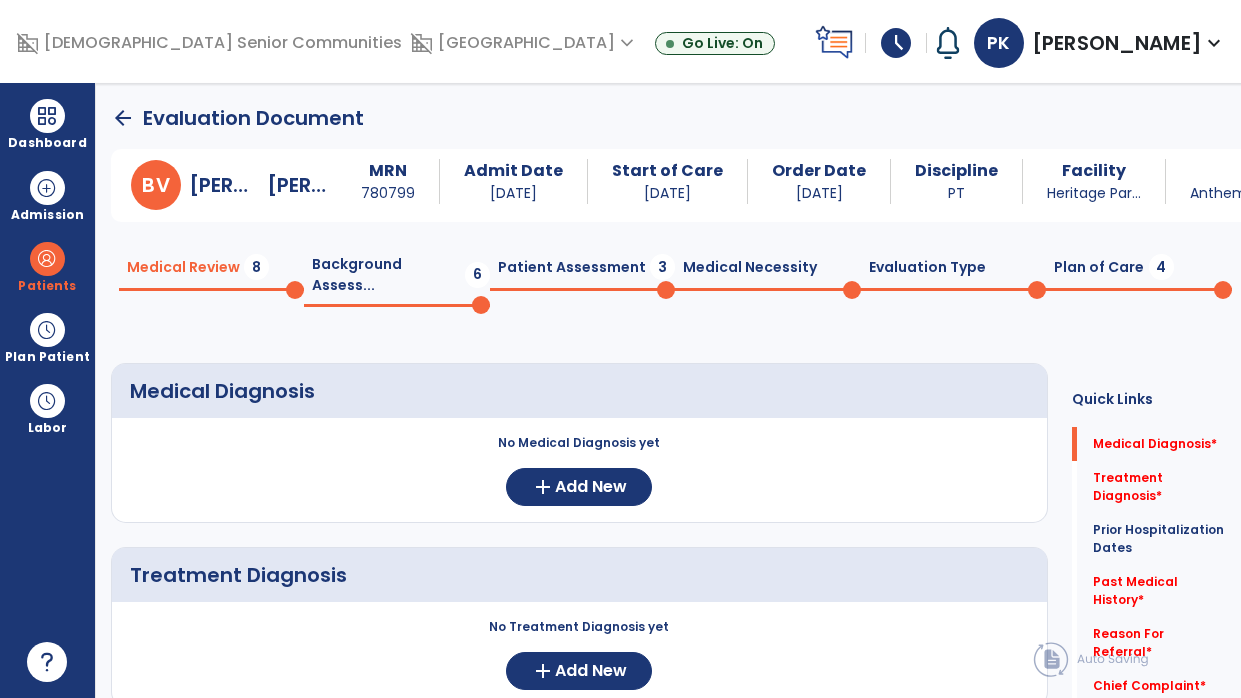 click on "Plan of Care  4" 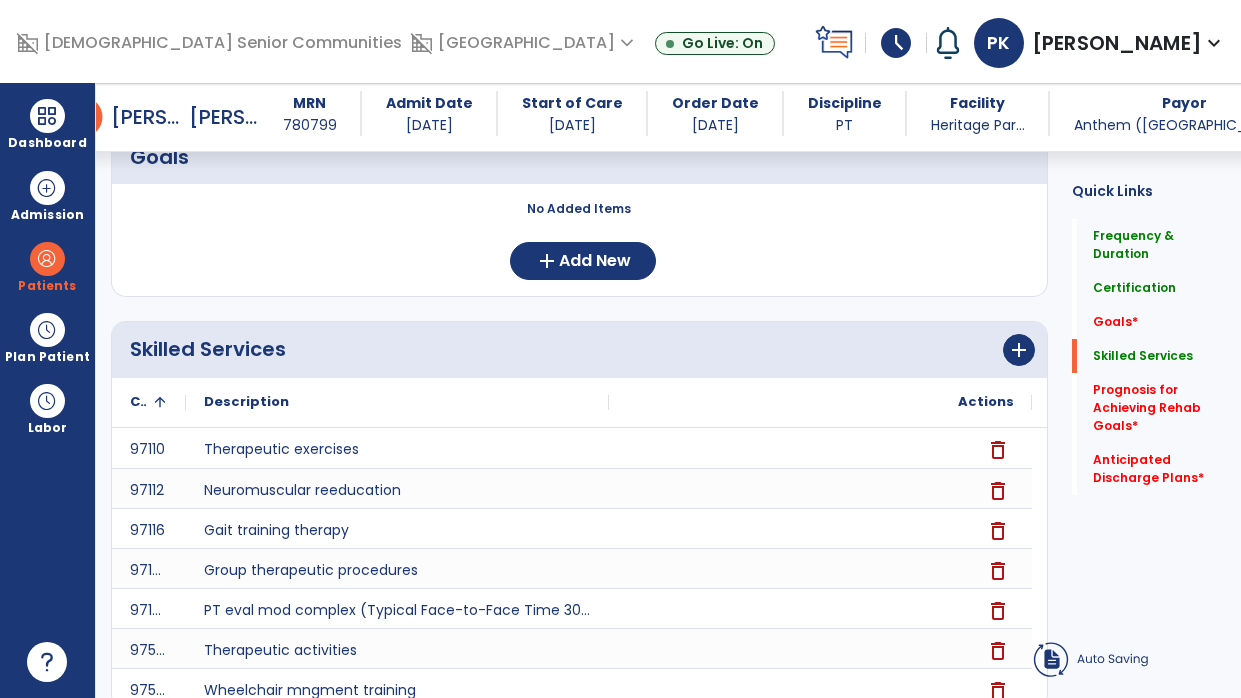 scroll, scrollTop: 1113, scrollLeft: 0, axis: vertical 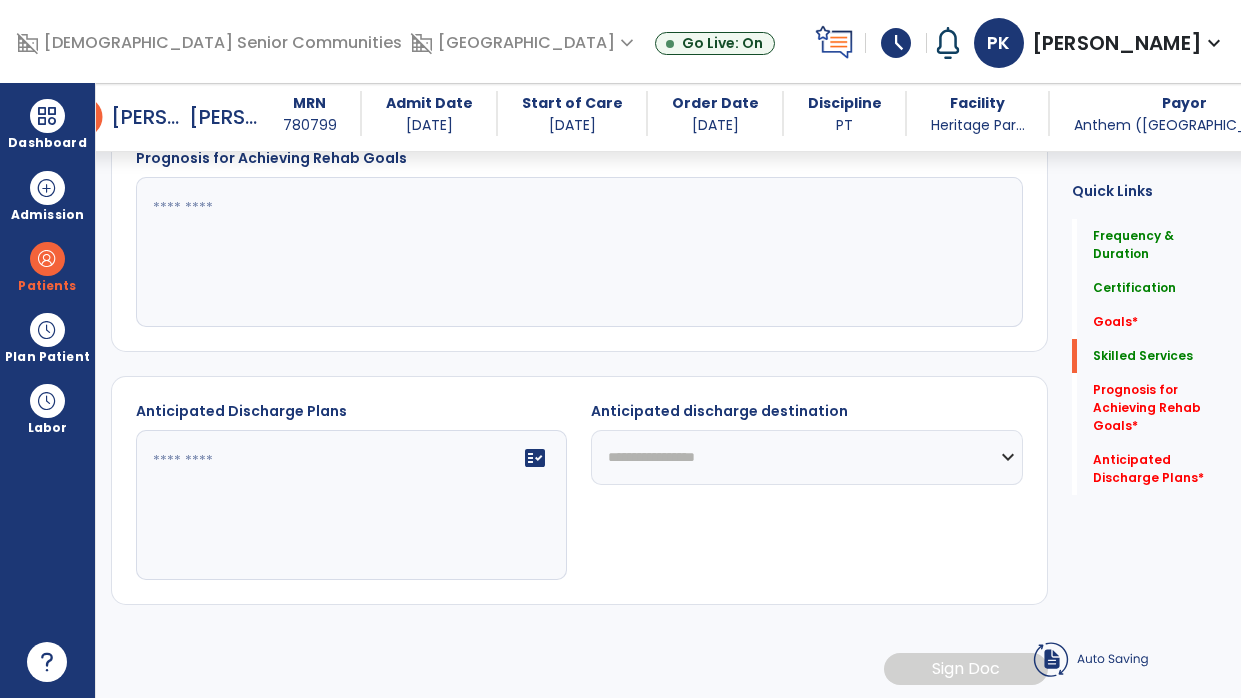 click 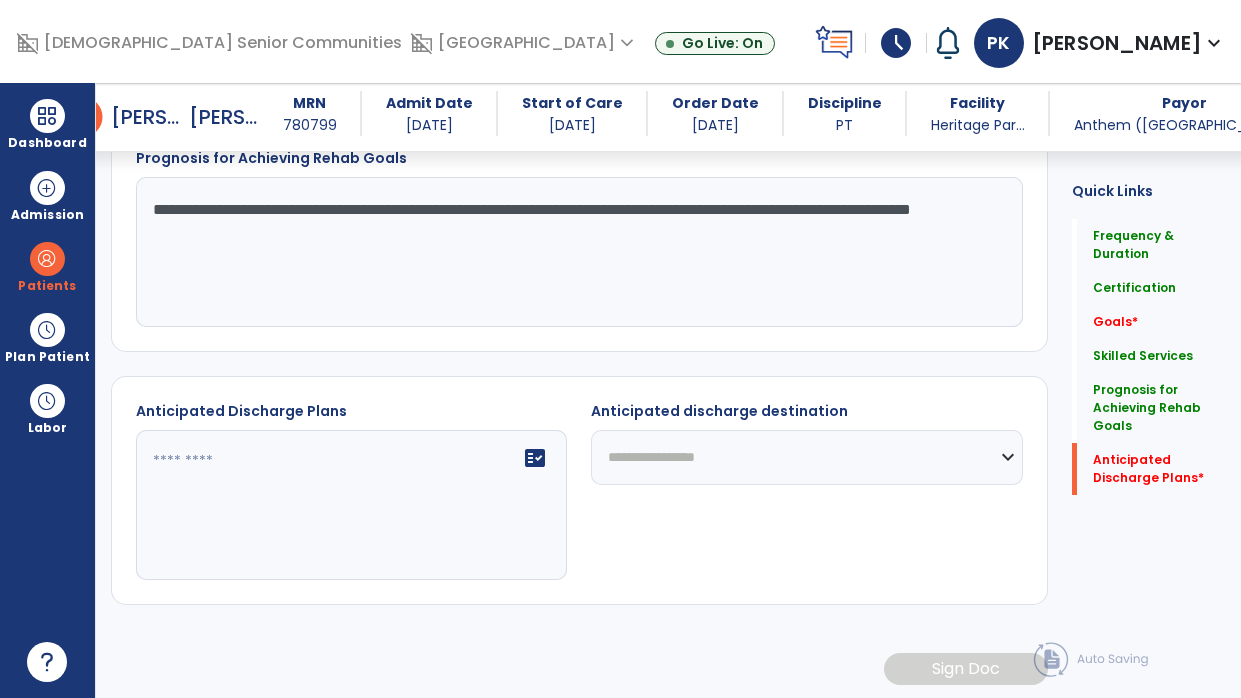 type on "**********" 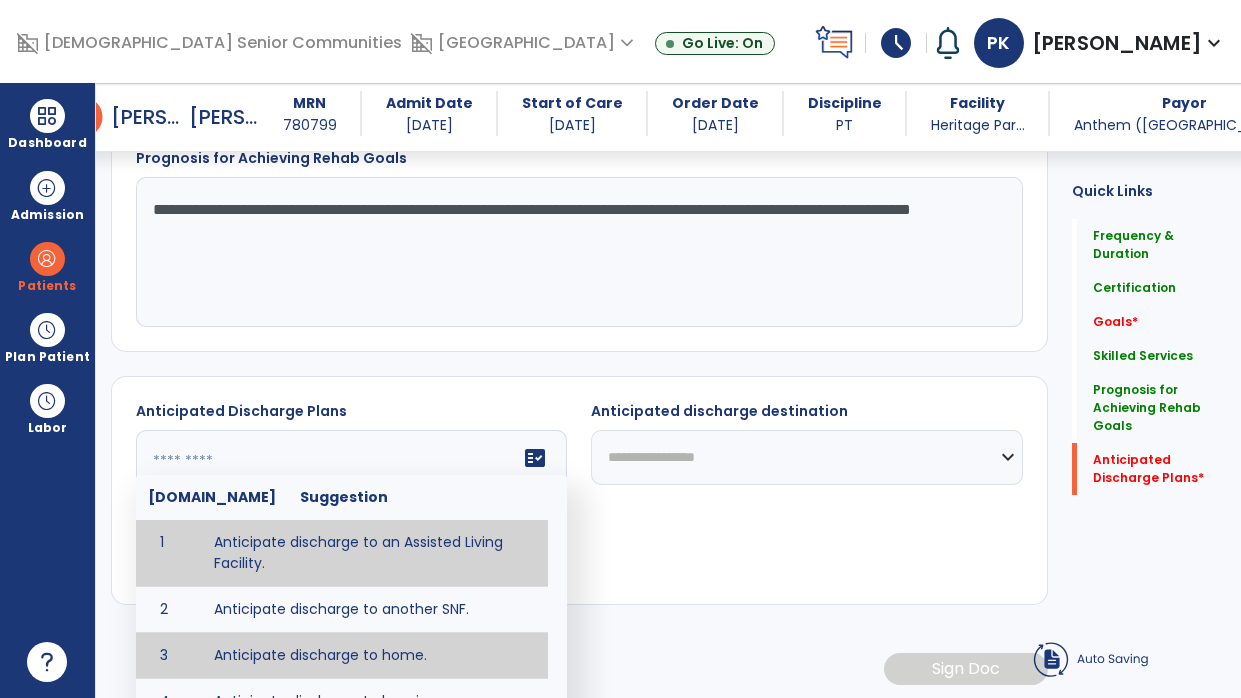 type on "**********" 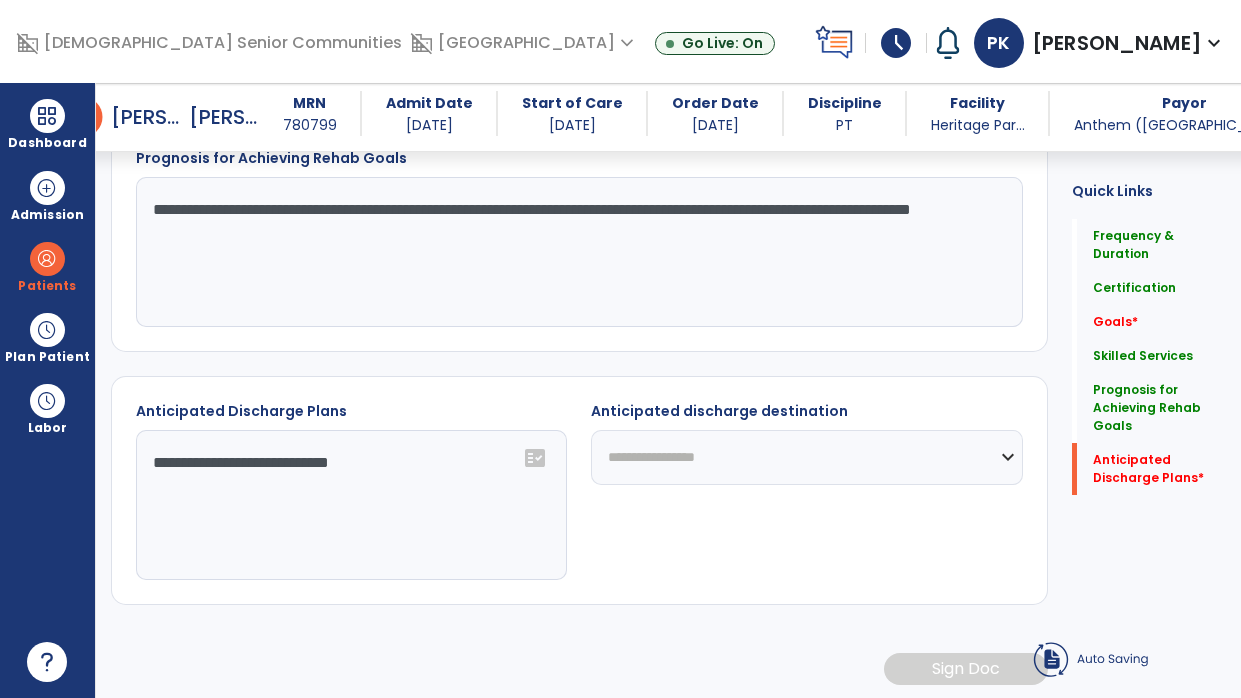 click on "**********" 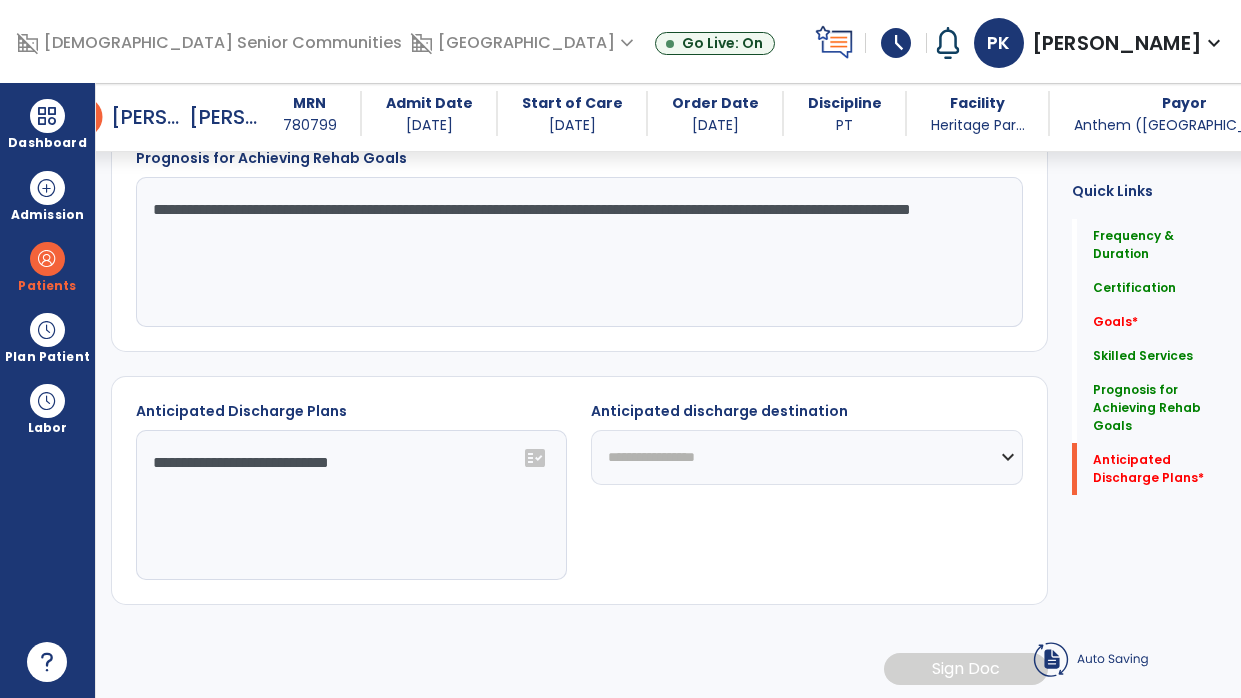 select on "**********" 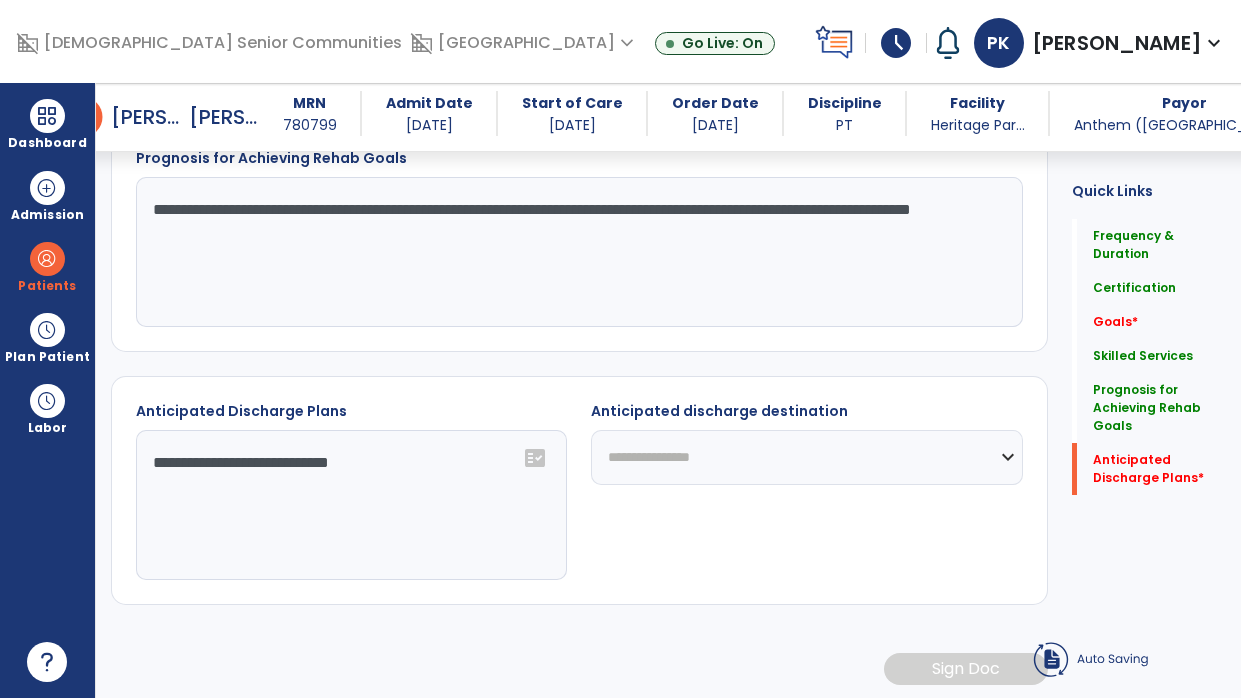 click on "**********" 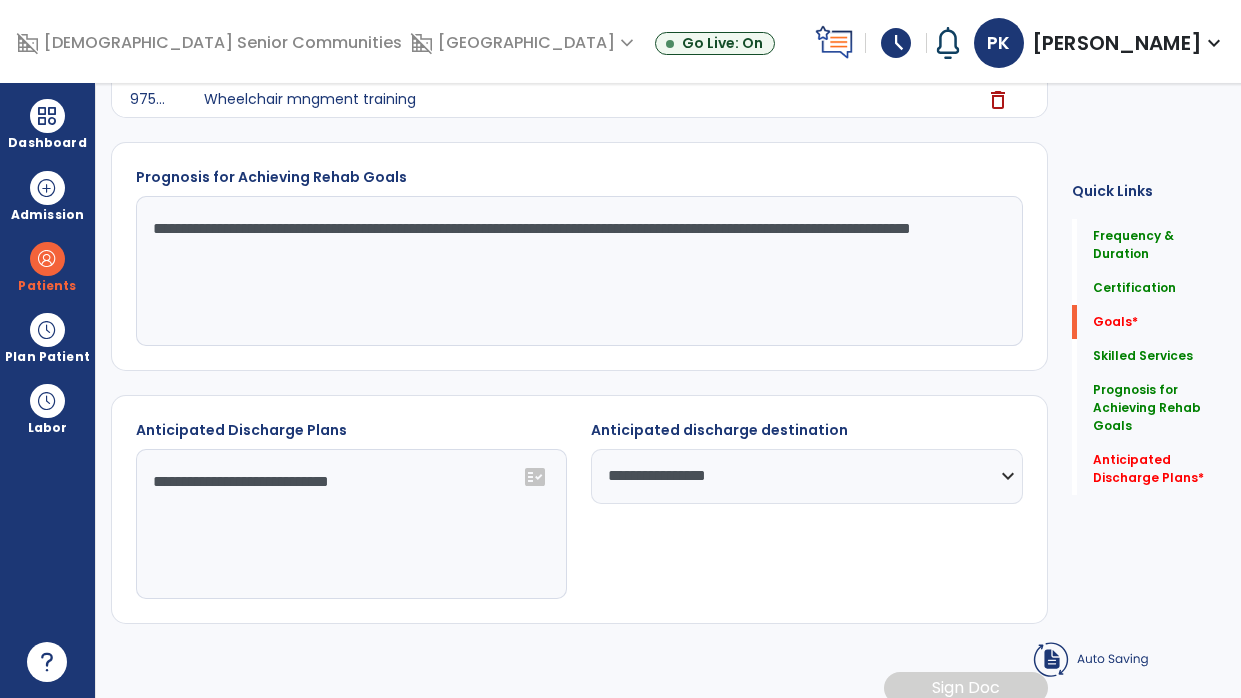 scroll, scrollTop: 0, scrollLeft: 0, axis: both 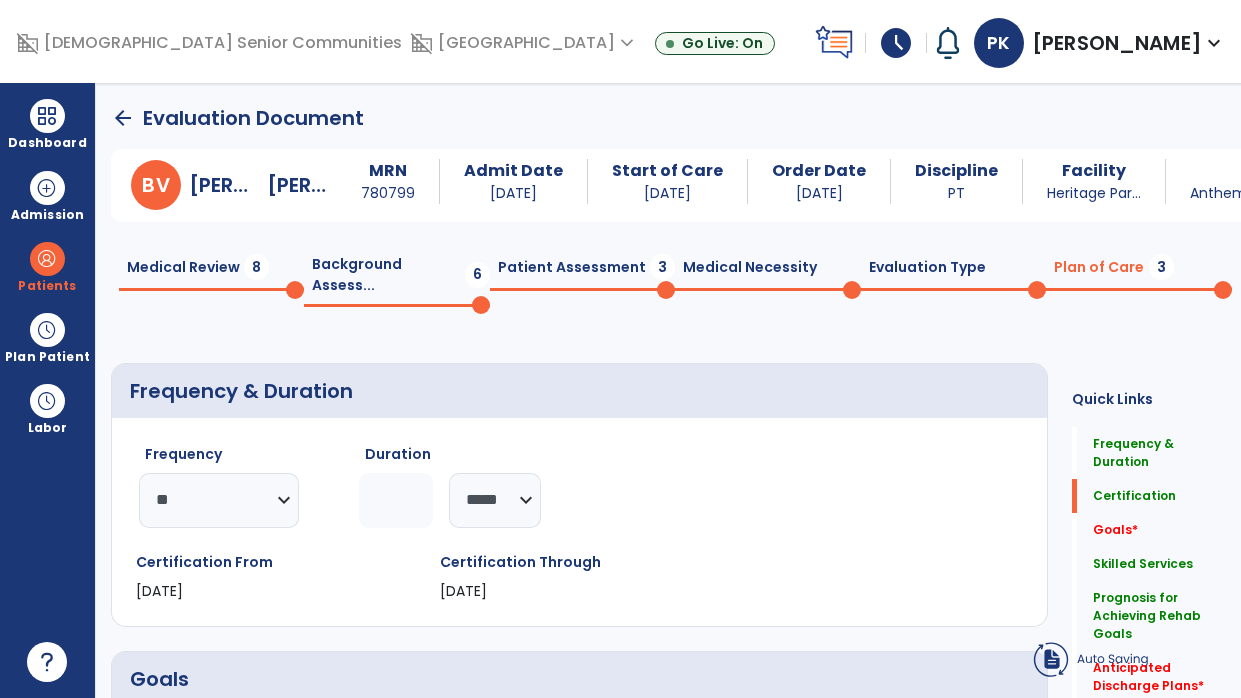 click on "Patient Assessment  3" 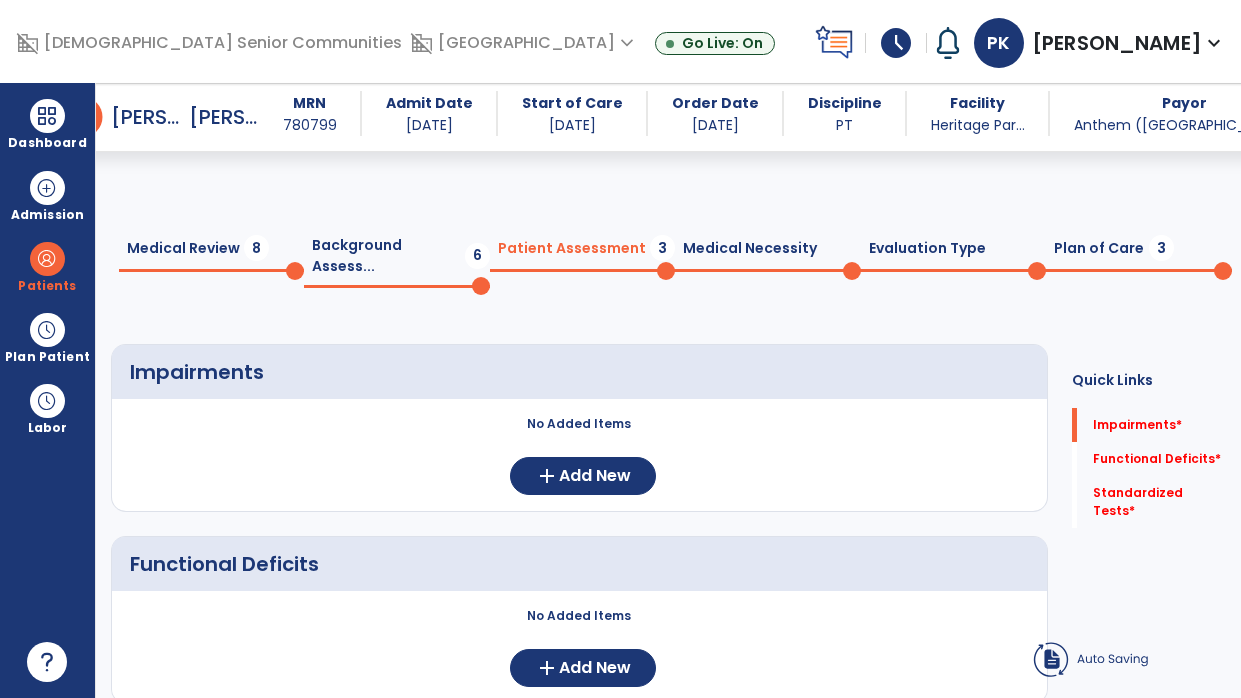 click on "Add New" 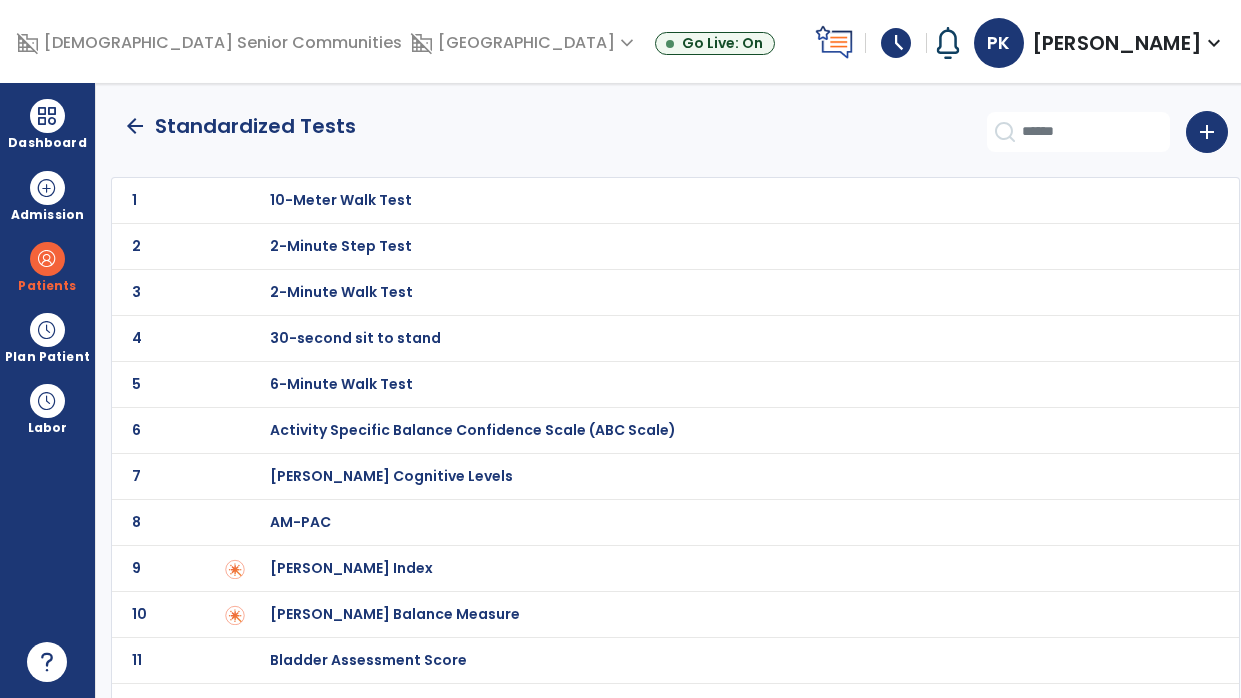 click on "30-second sit to stand" at bounding box center [724, 200] 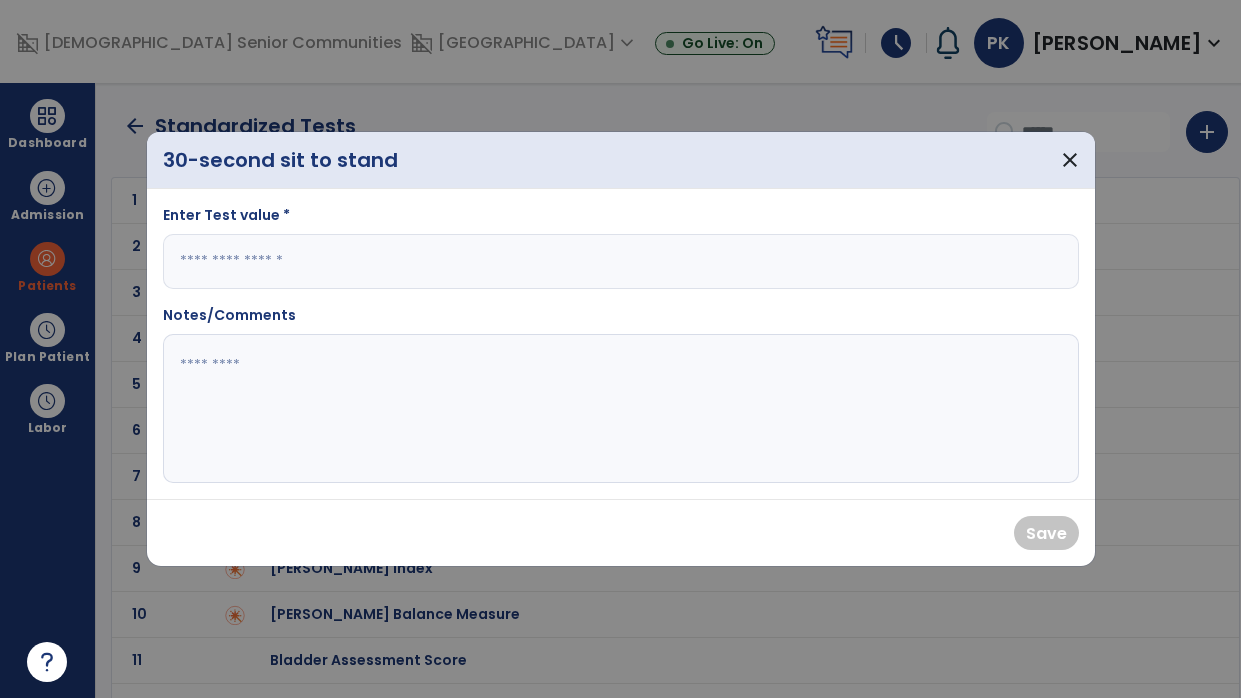 click at bounding box center [621, 261] 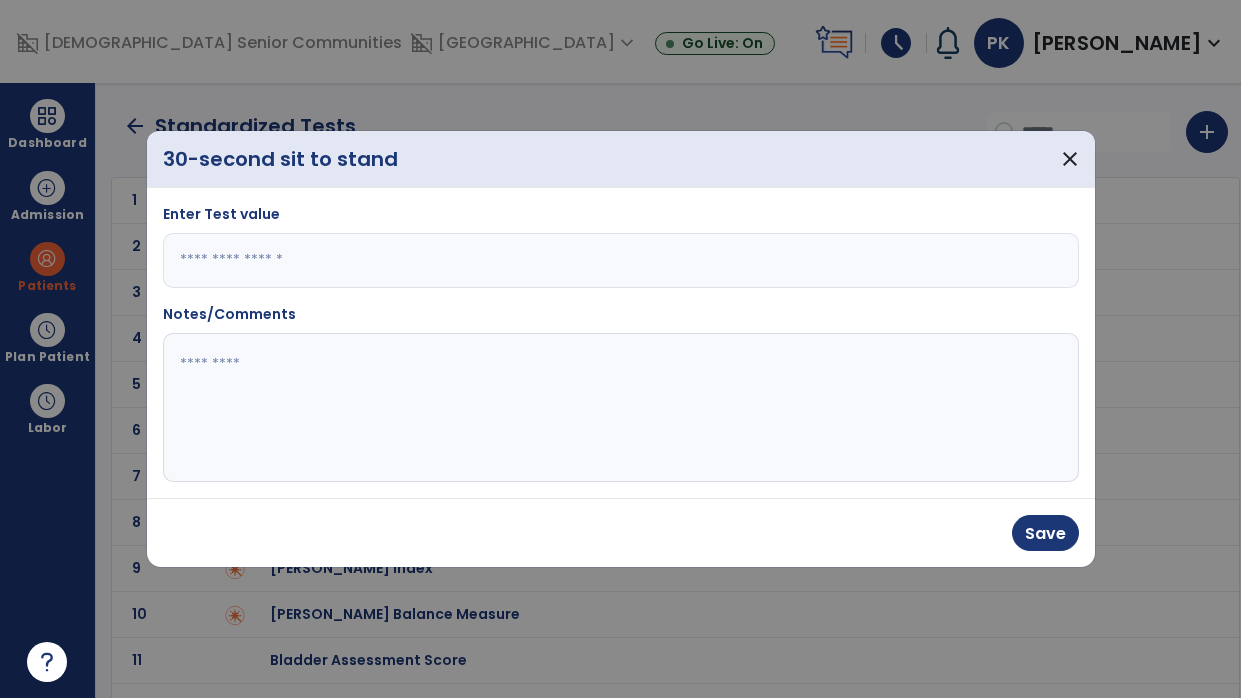 type on "*" 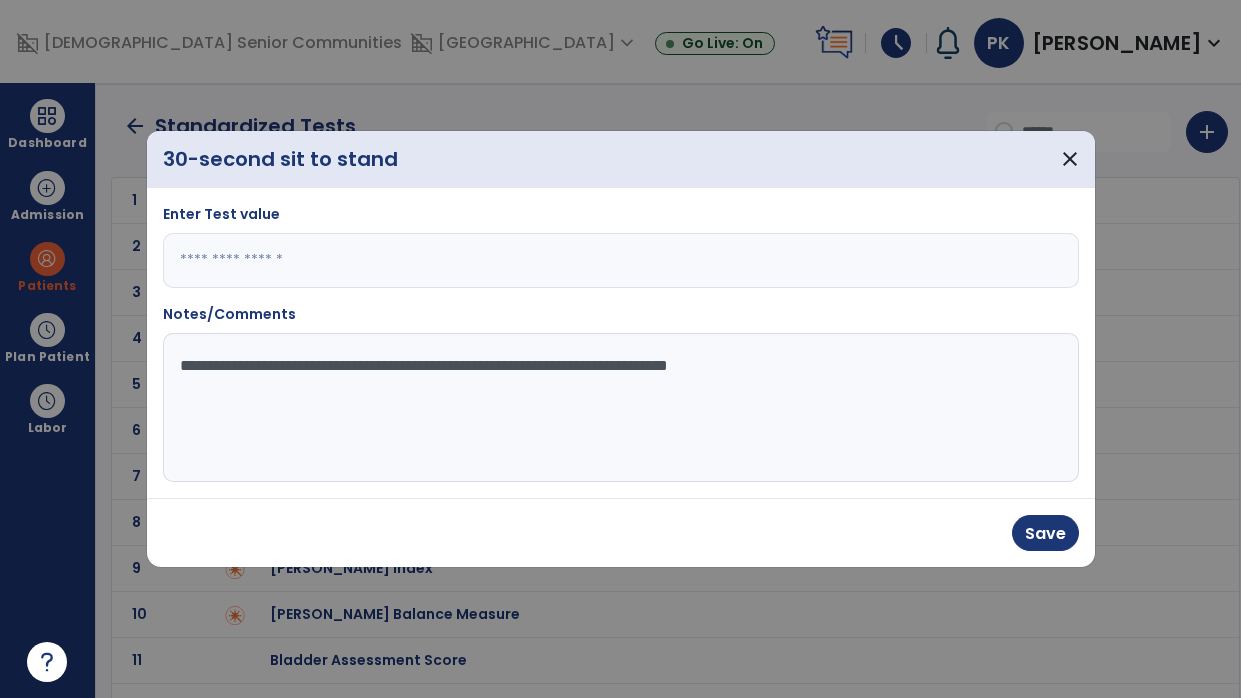 type on "**********" 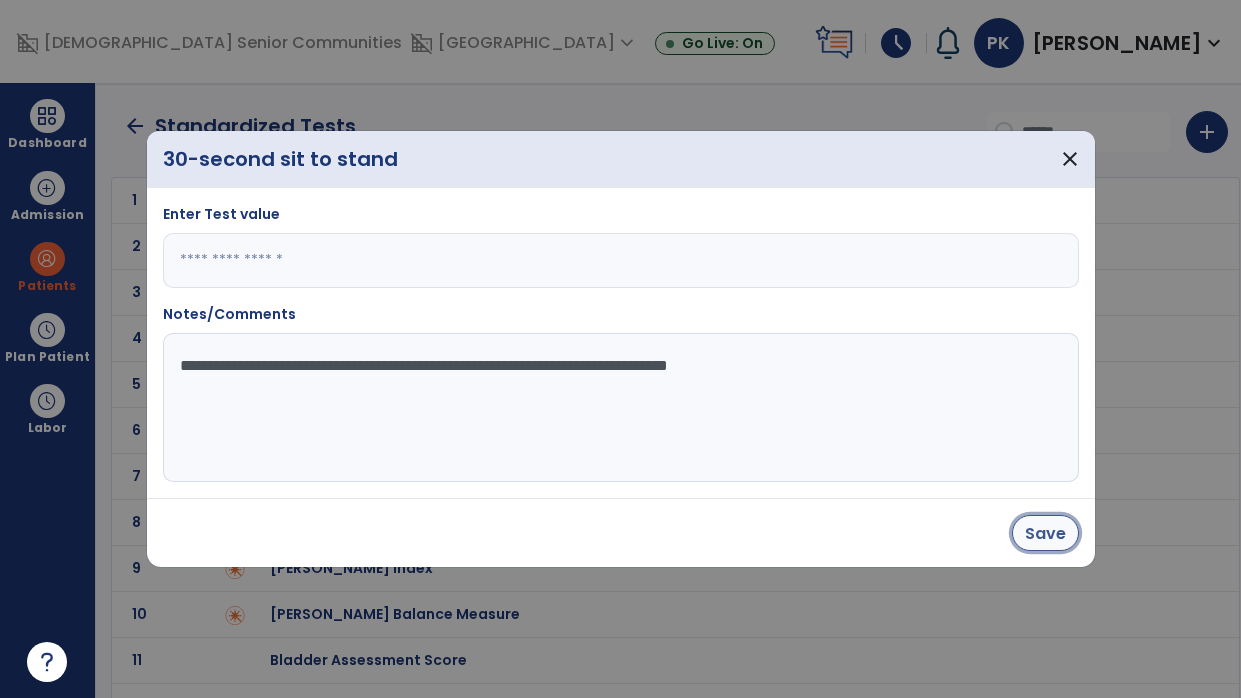 click on "Save" at bounding box center [1045, 533] 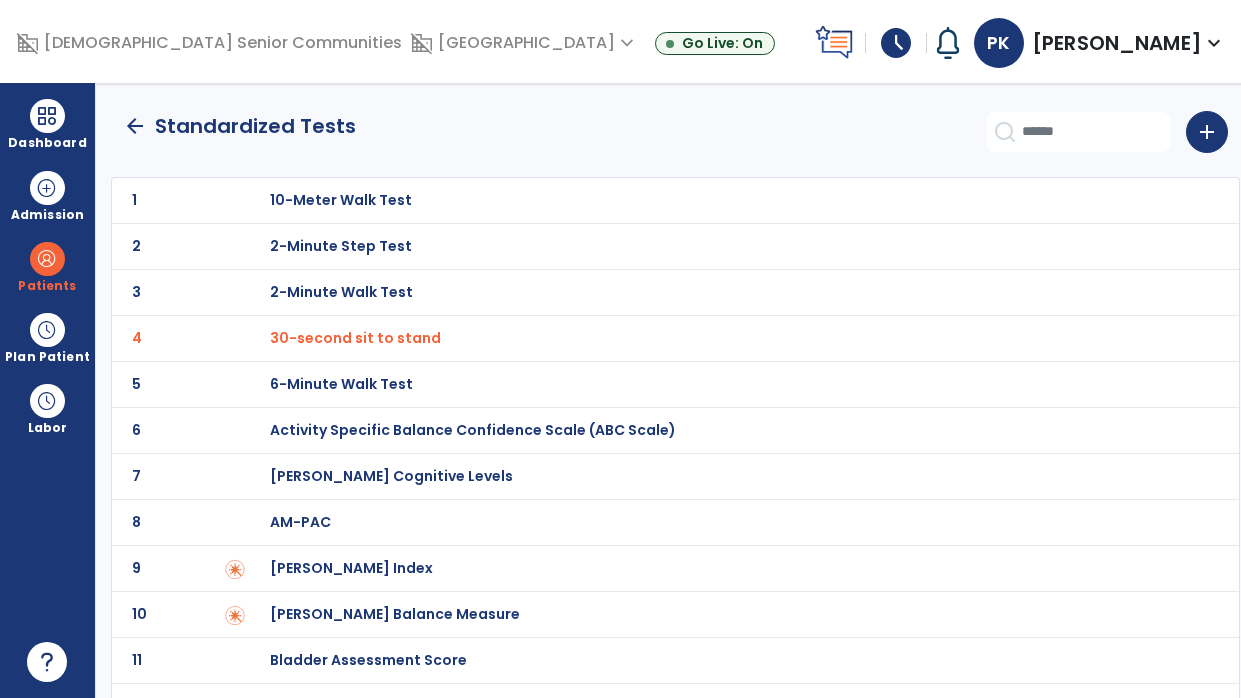 click on "arrow_back" 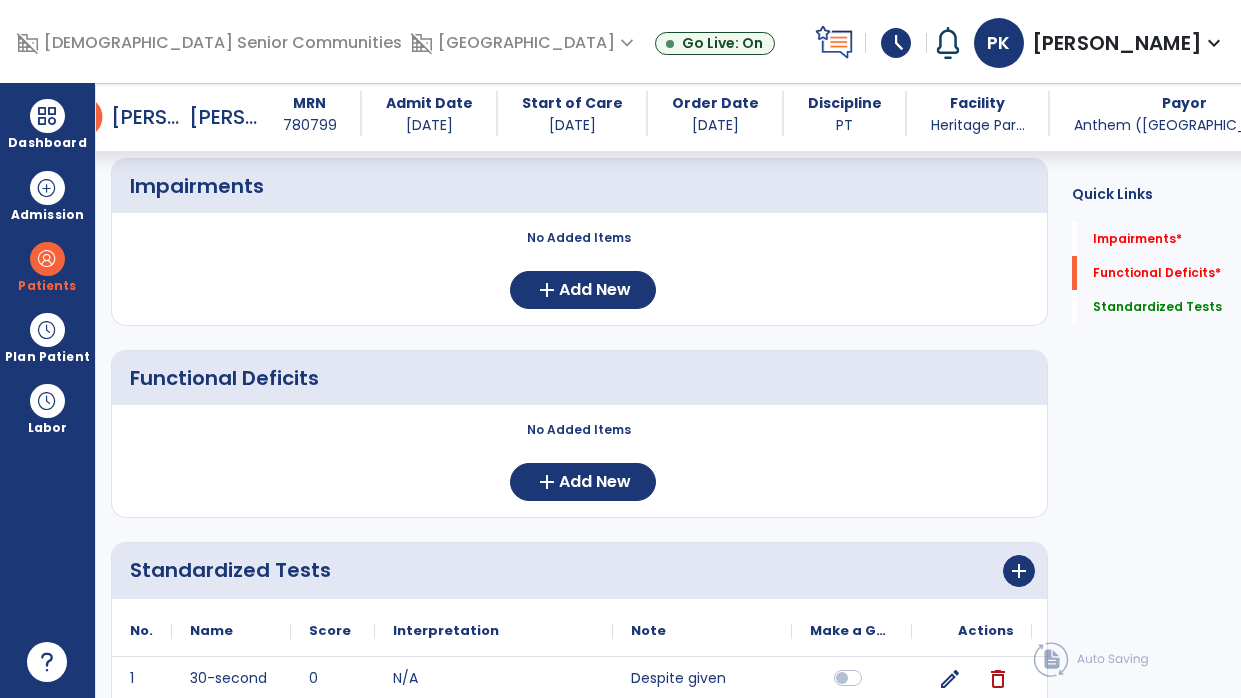 scroll, scrollTop: 193, scrollLeft: 0, axis: vertical 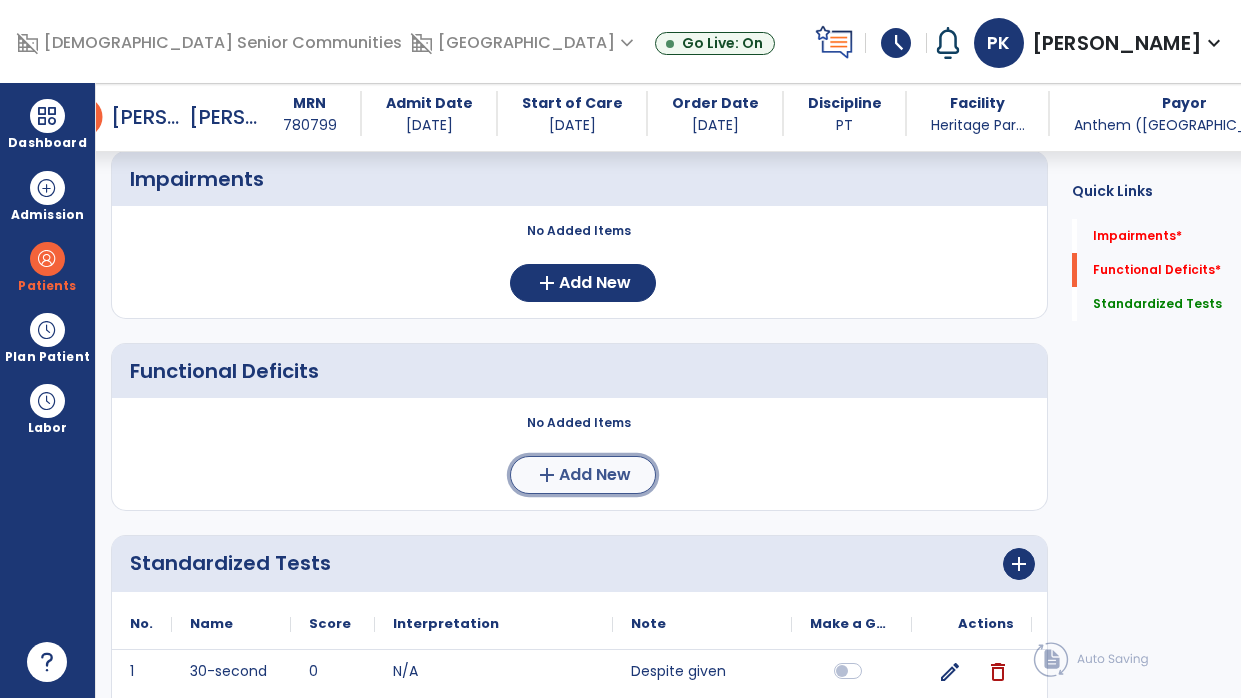 click on "Add New" 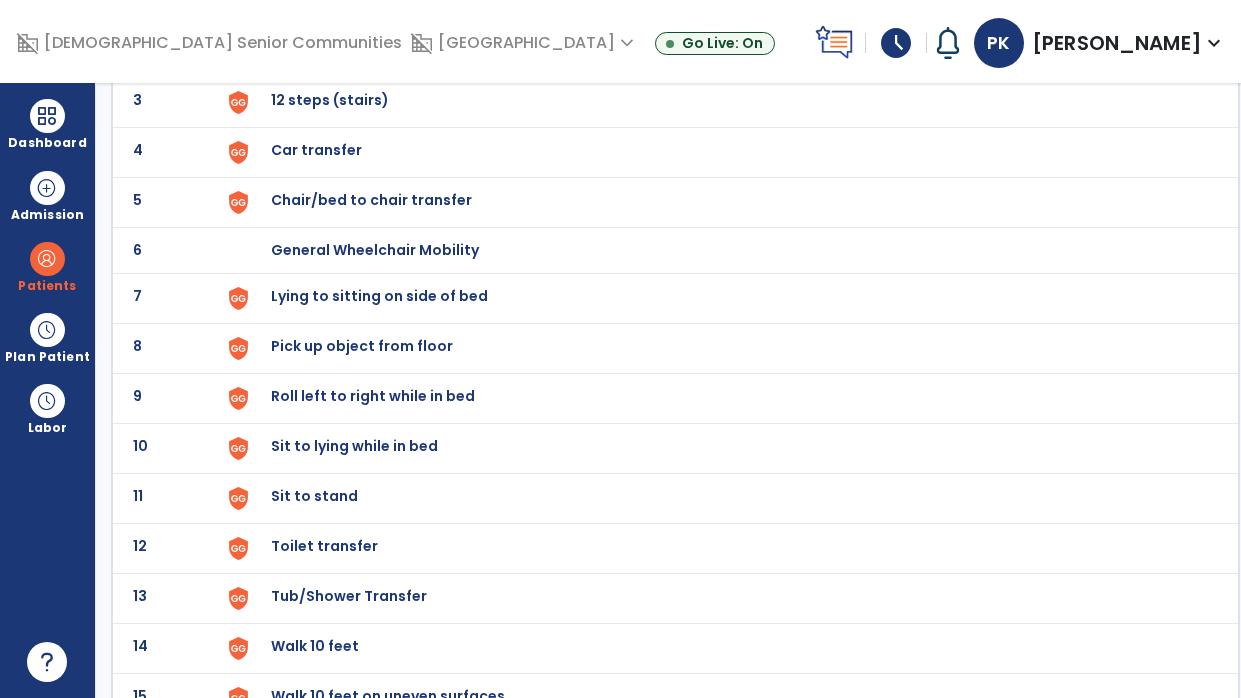 scroll, scrollTop: 271, scrollLeft: 0, axis: vertical 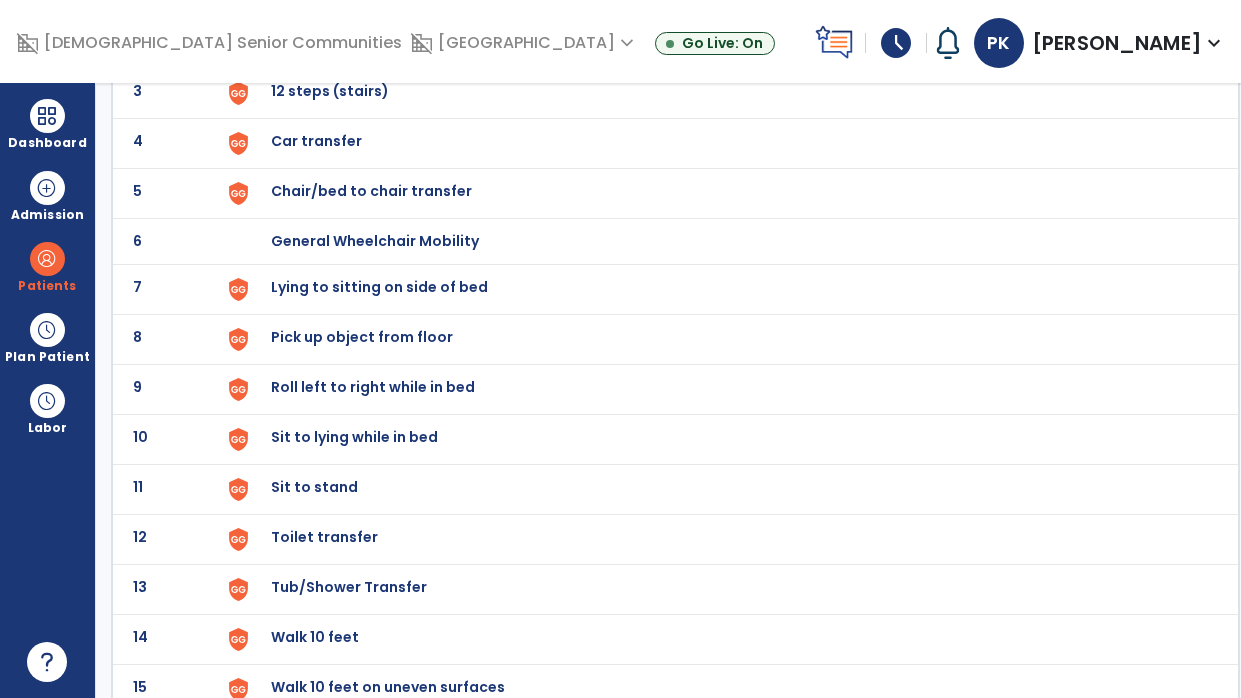 click on "Roll left to right while in bed" at bounding box center (724, -7) 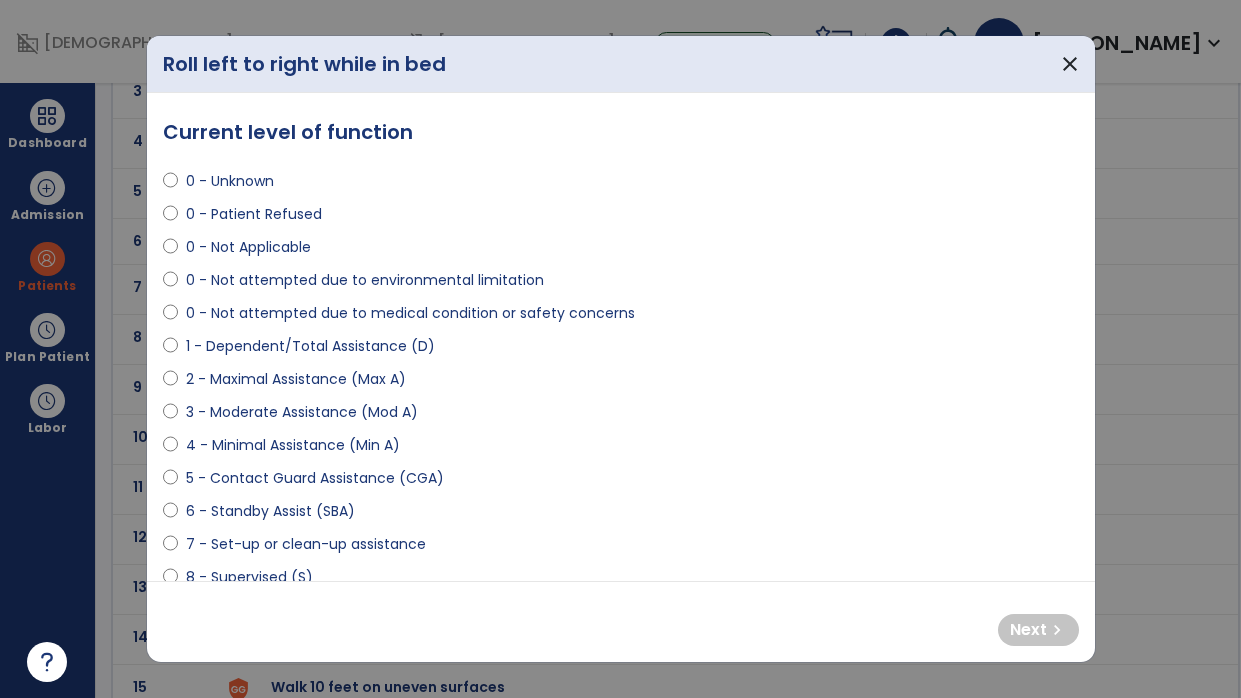 click on "2 - Maximal Assistance (Max A)" at bounding box center [296, 379] 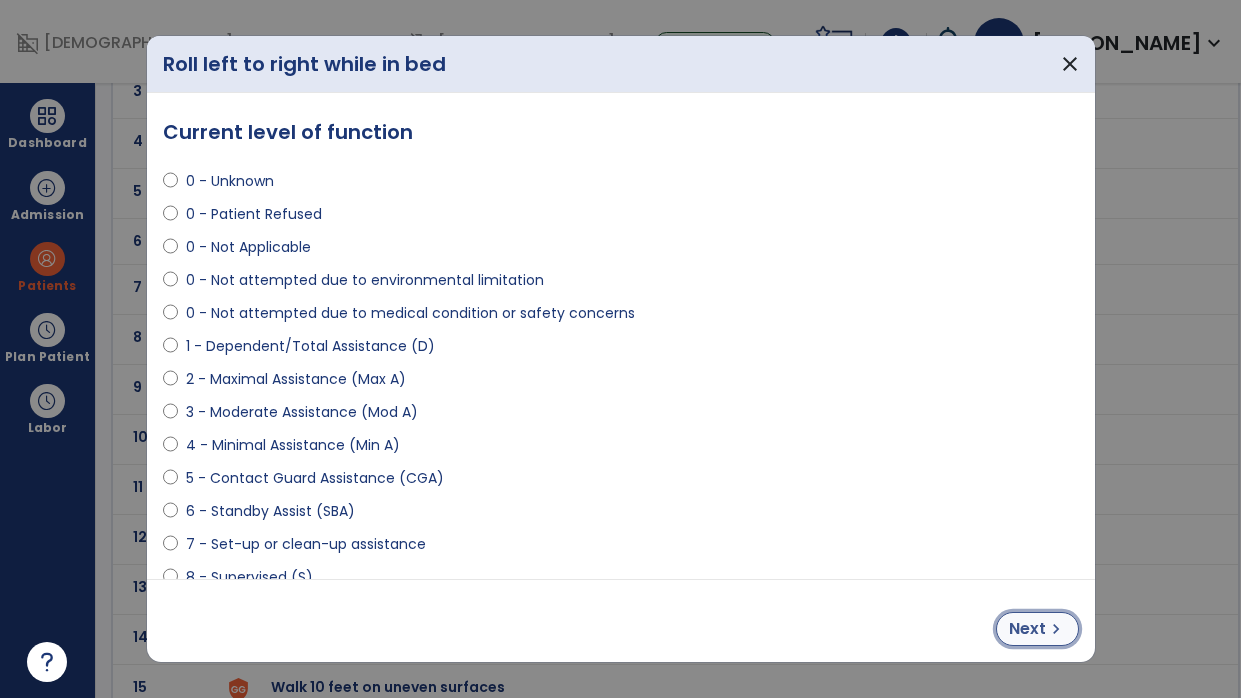 click on "chevron_right" at bounding box center [1056, 629] 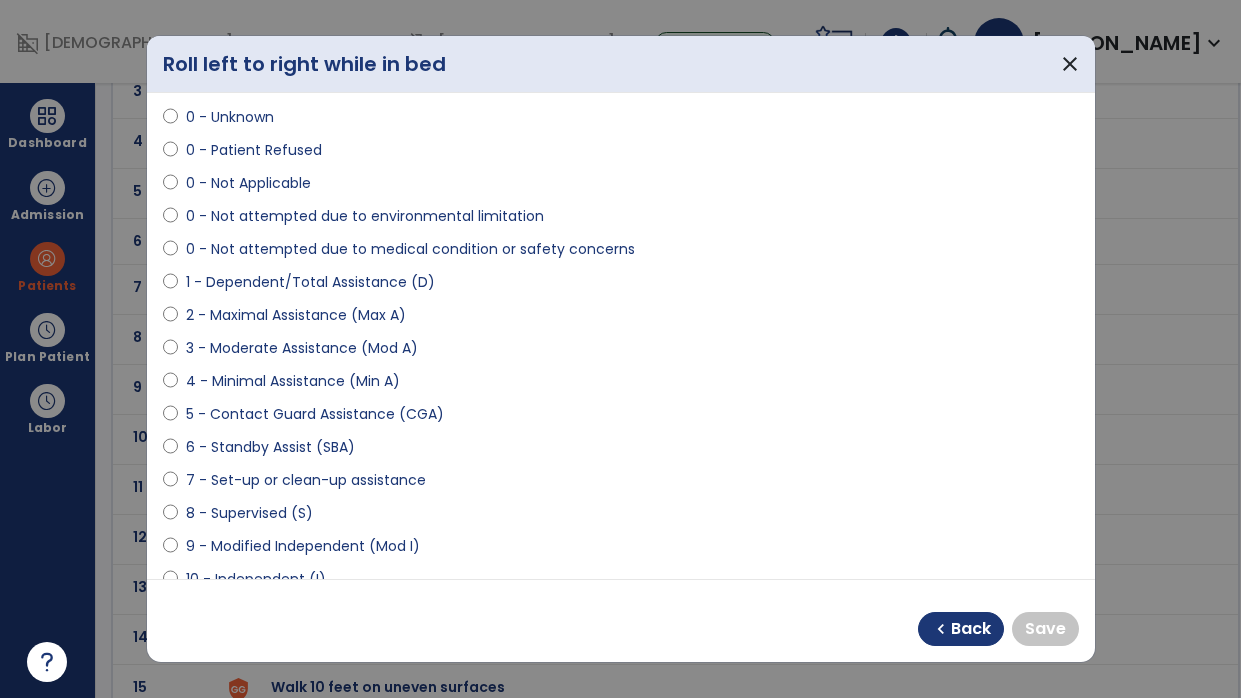 scroll, scrollTop: 75, scrollLeft: 0, axis: vertical 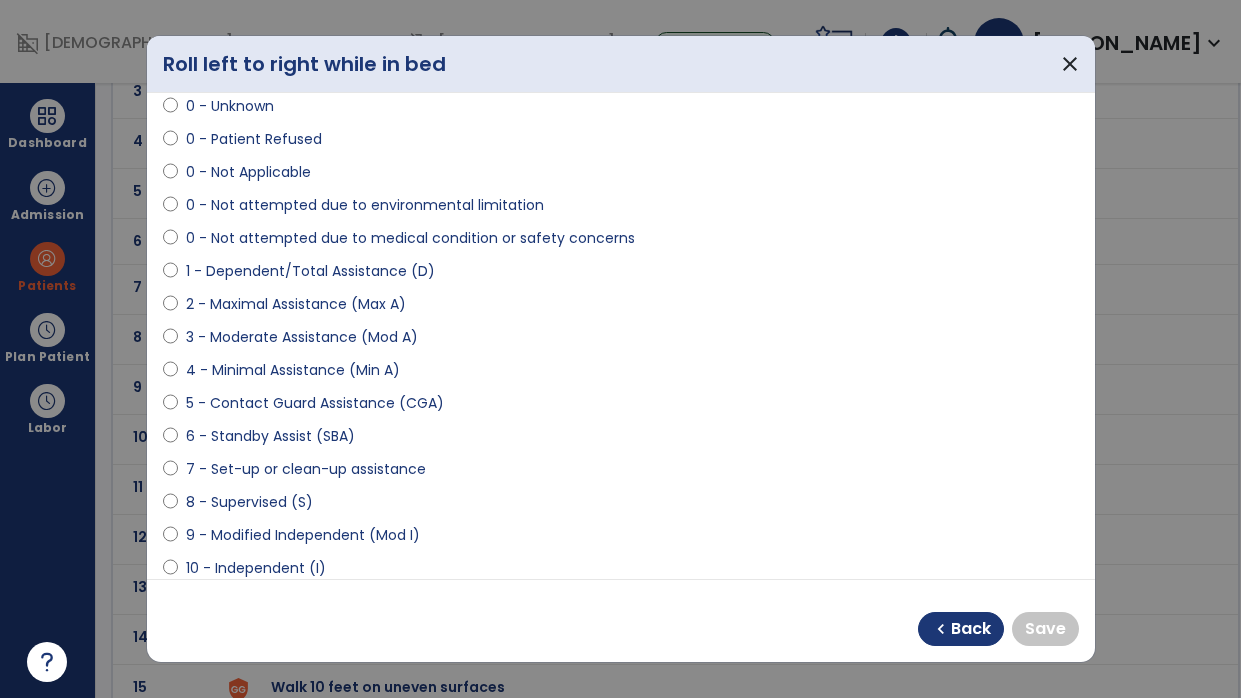 click on "9 - Modified Independent (Mod I)" at bounding box center (303, 535) 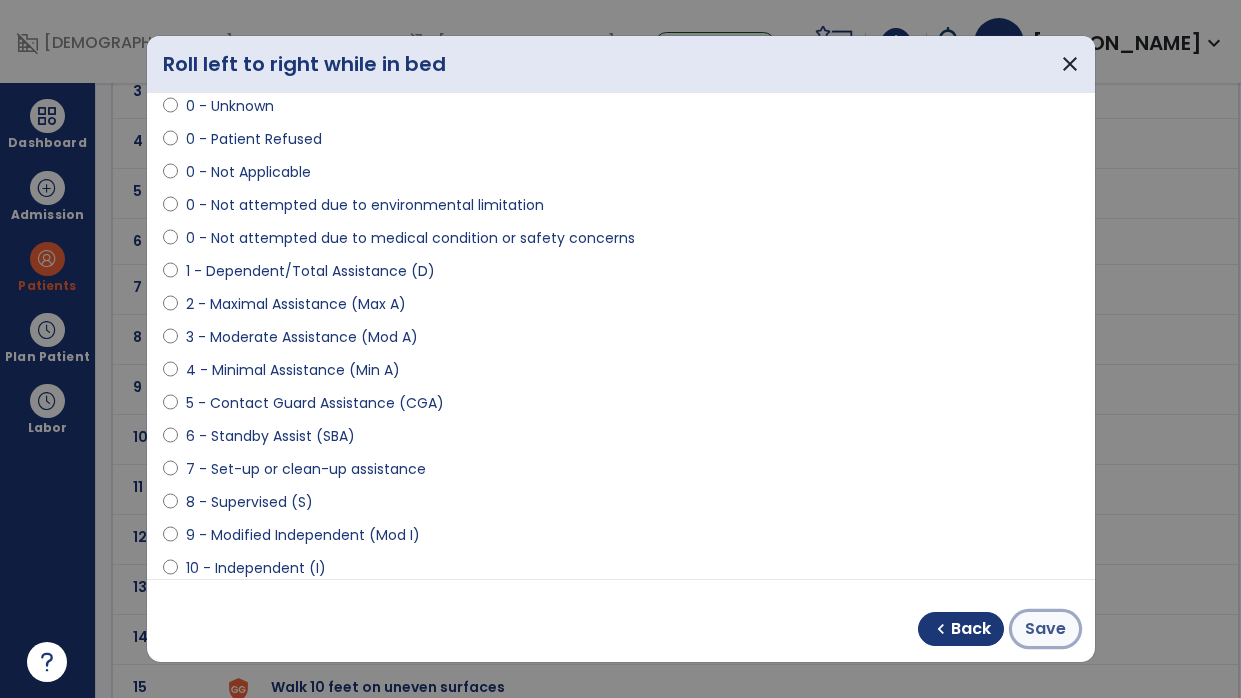 click on "Save" at bounding box center [1045, 629] 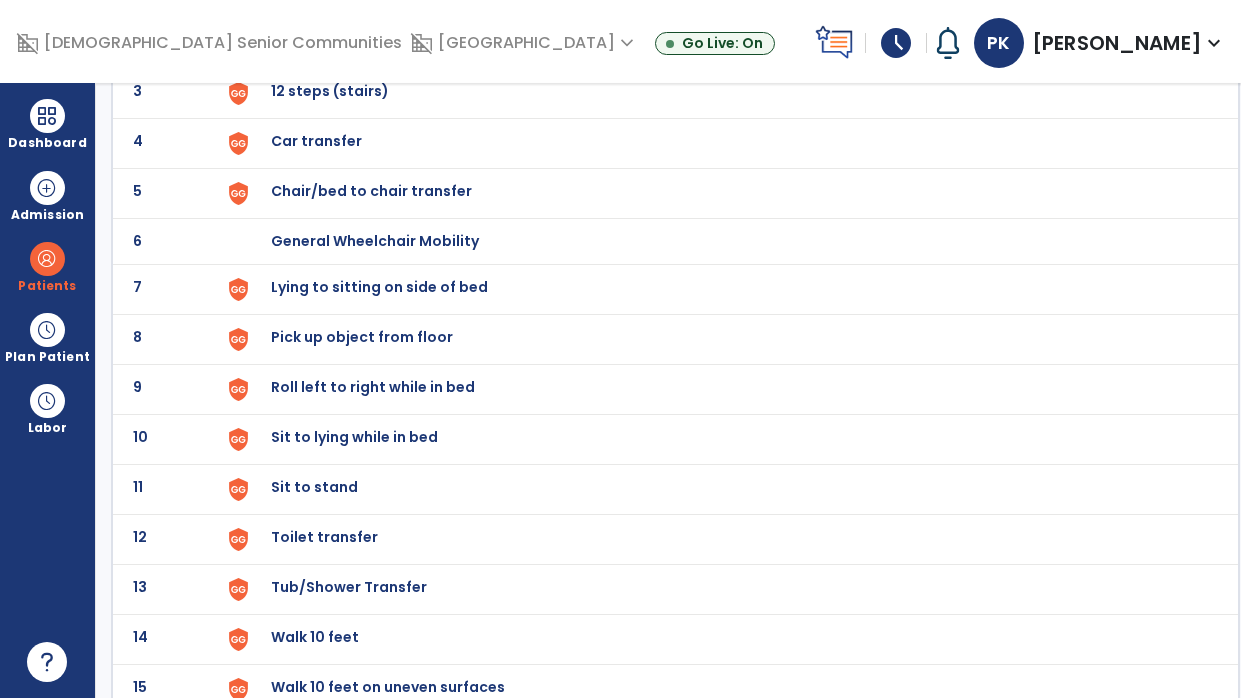 click on "Sit to lying while in bed" at bounding box center [724, -7] 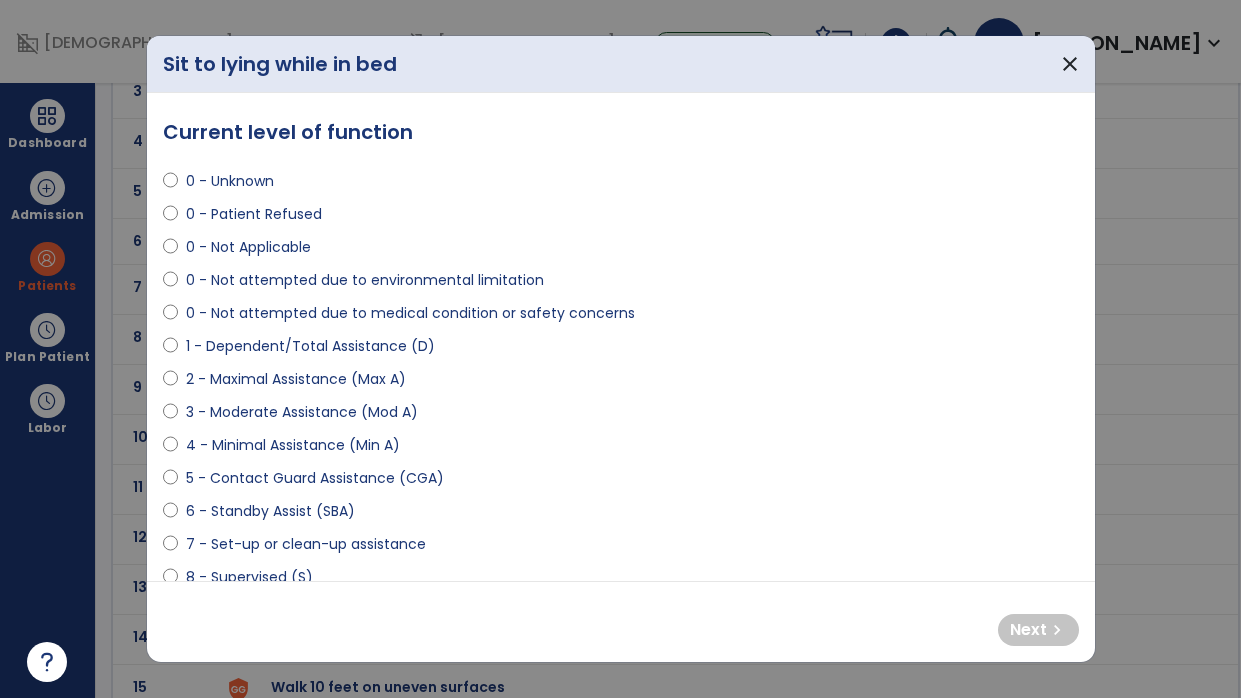 click on "2 - Maximal Assistance (Max A)" at bounding box center (296, 379) 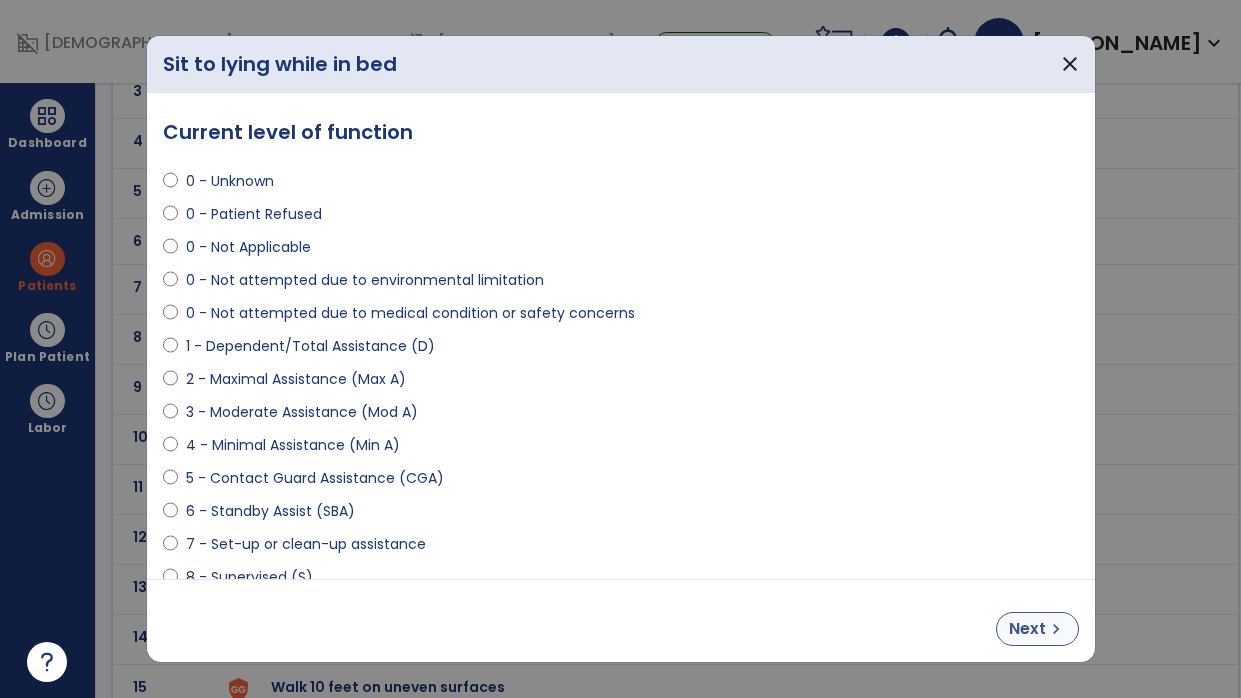 click on "Next  chevron_right" at bounding box center [1037, 629] 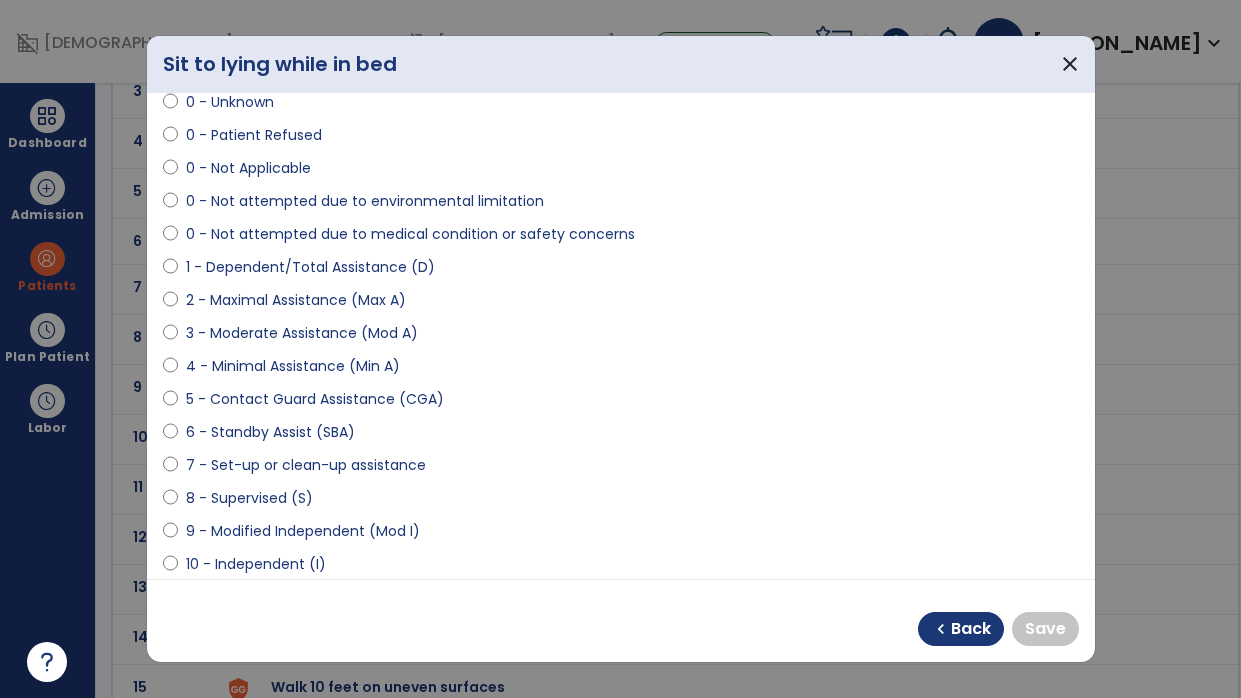 scroll, scrollTop: 75, scrollLeft: 0, axis: vertical 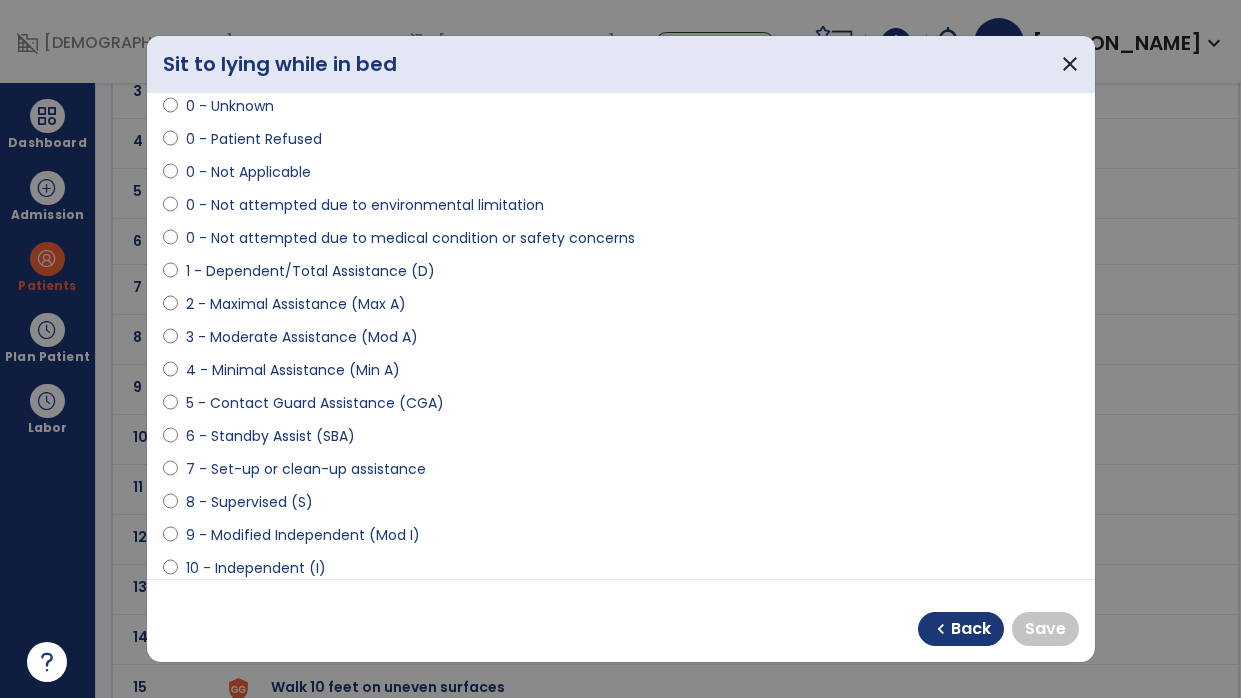 click on "9 - Modified Independent (Mod I)" at bounding box center (303, 535) 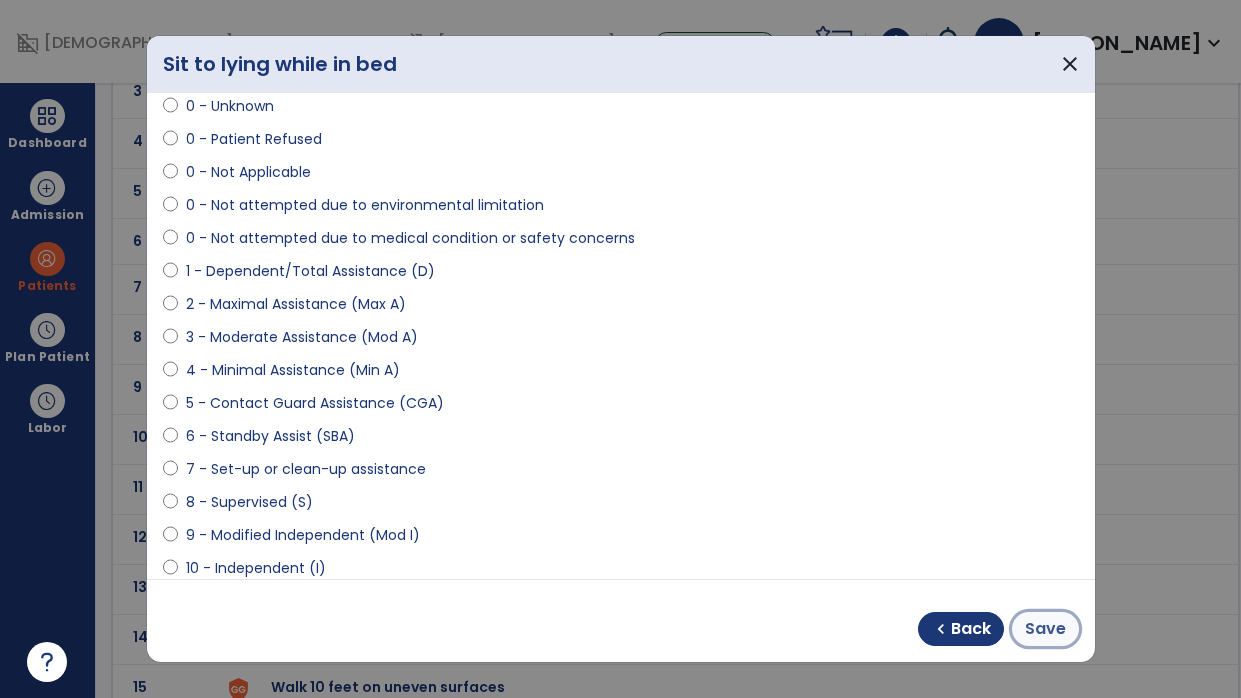 click on "Save" at bounding box center (1045, 629) 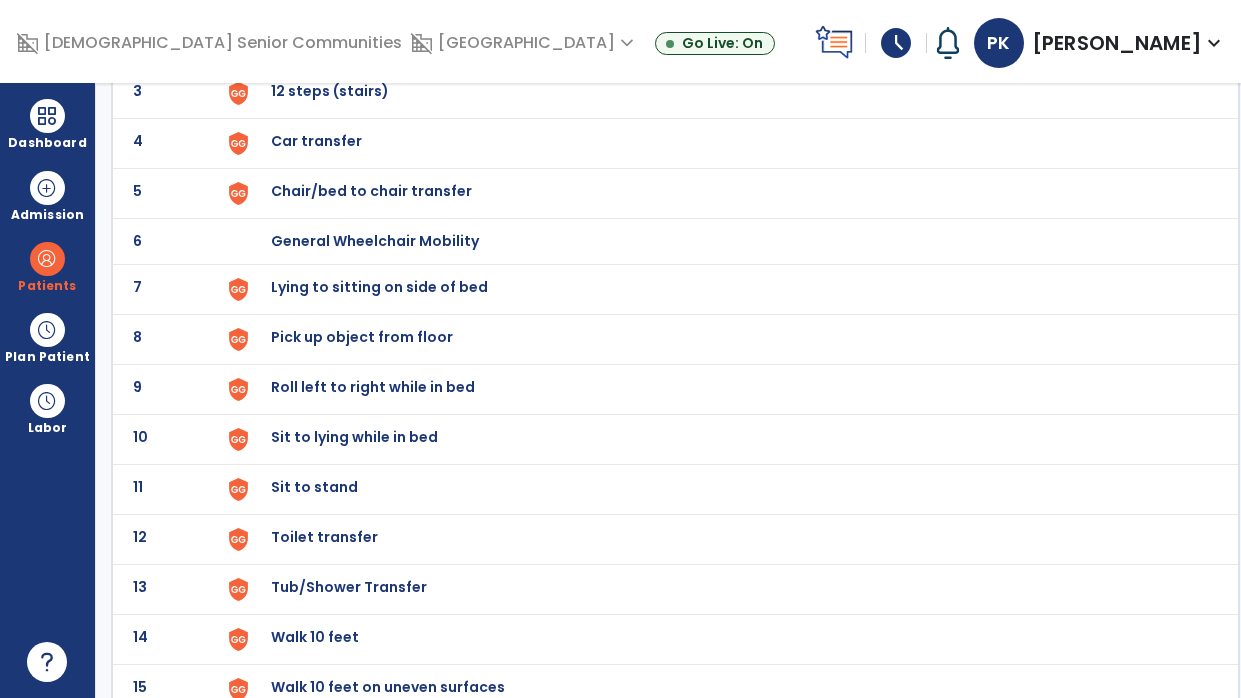 click on "Roll left to right while in bed" at bounding box center [724, -7] 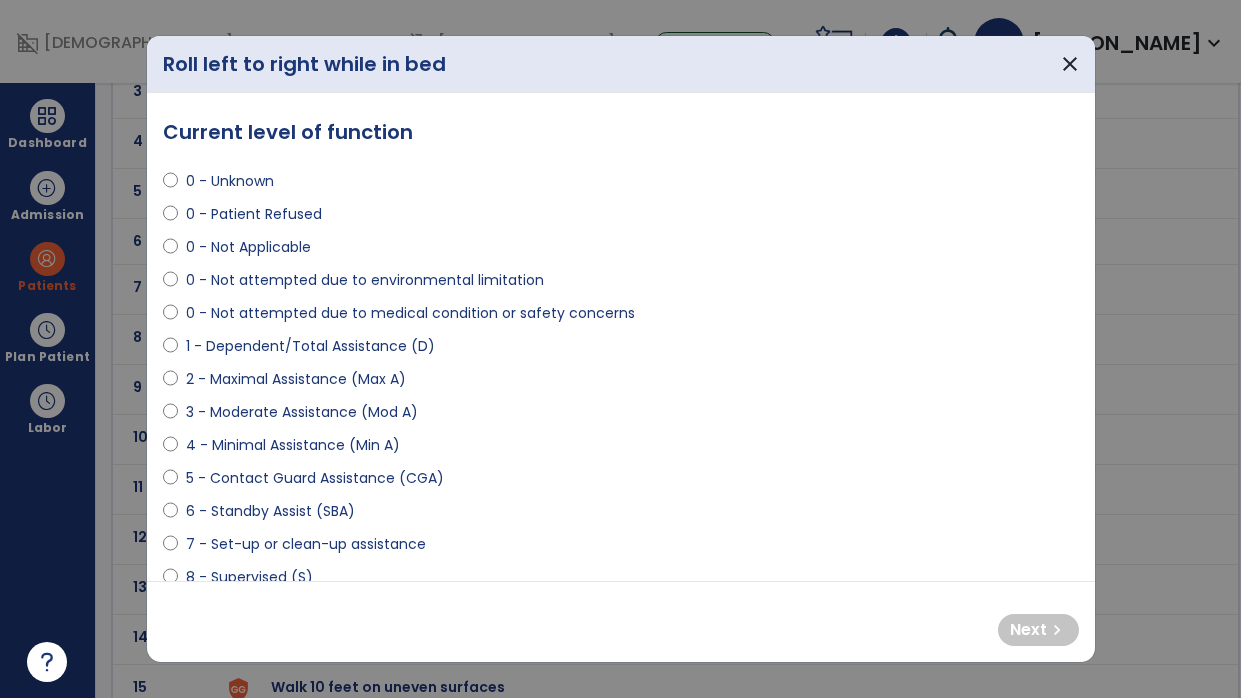 click on "2 - Maximal Assistance (Max A)" at bounding box center [296, 379] 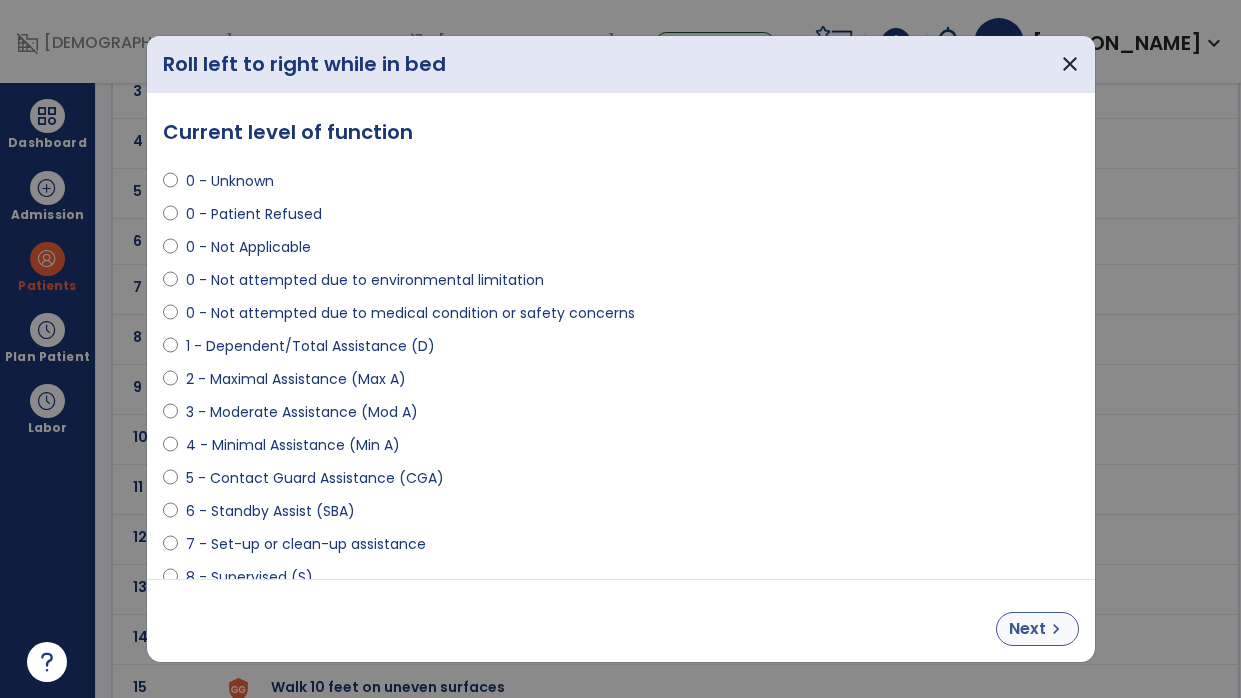 click on "Next" at bounding box center (1027, 629) 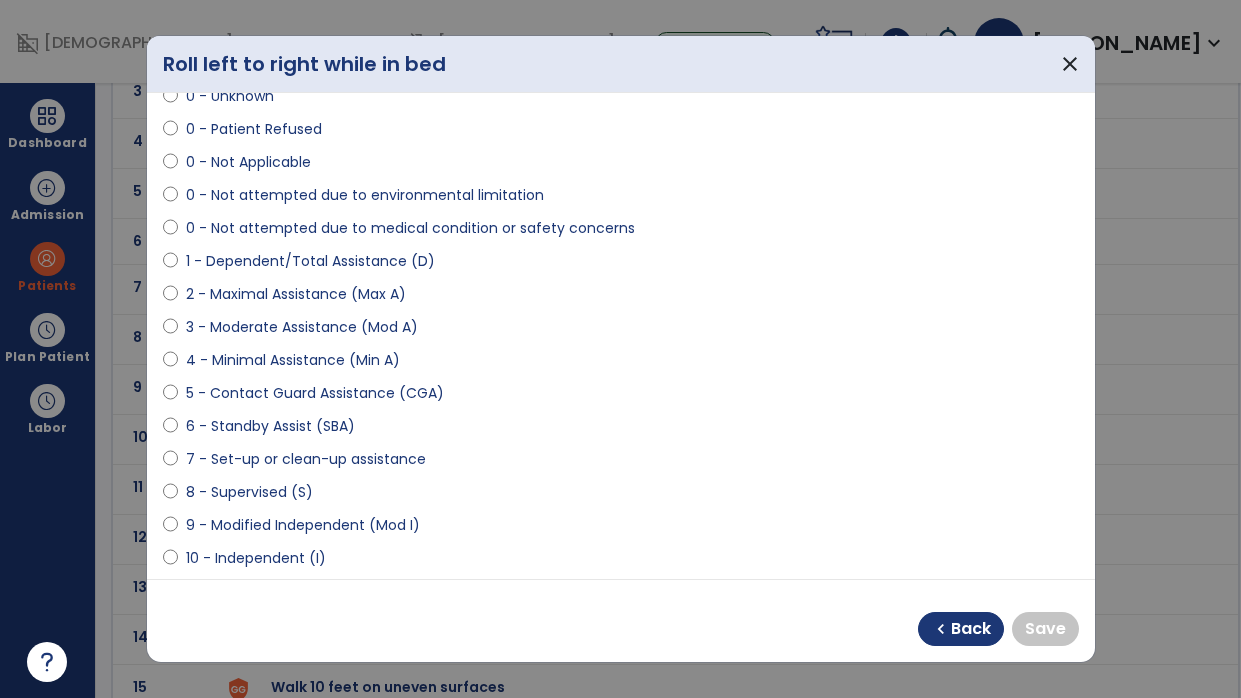 scroll, scrollTop: 138, scrollLeft: 0, axis: vertical 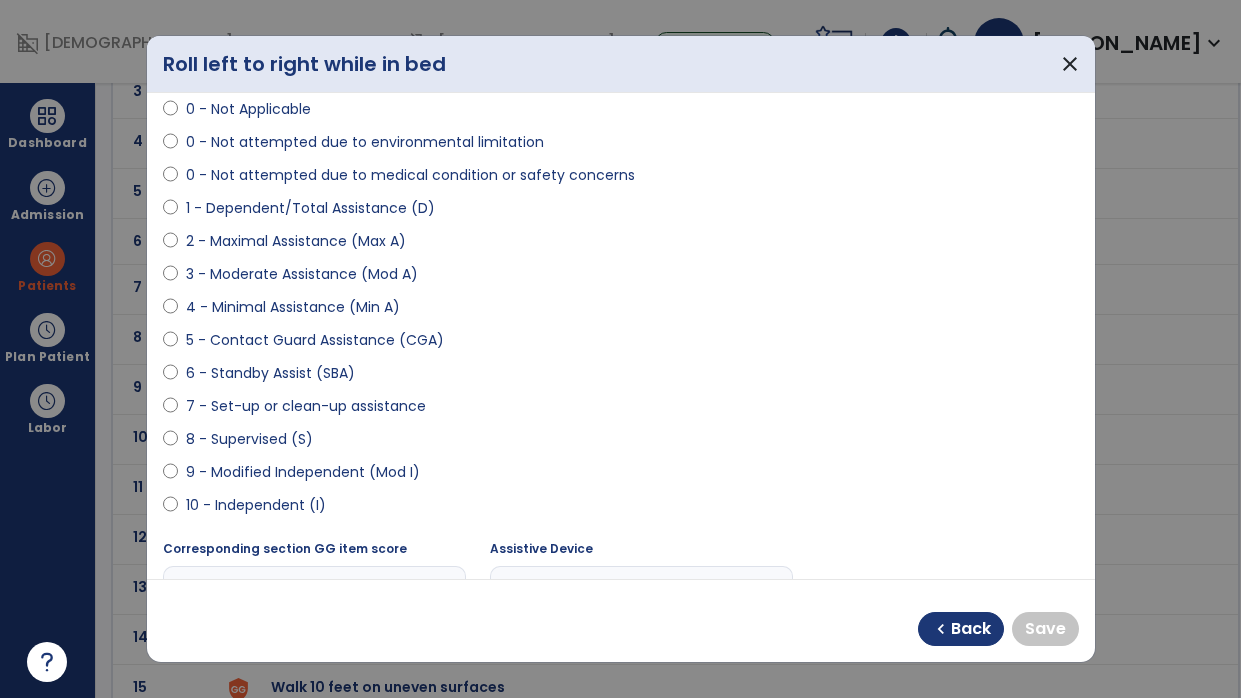 click on "9 - Modified Independent (Mod I)" at bounding box center (303, 472) 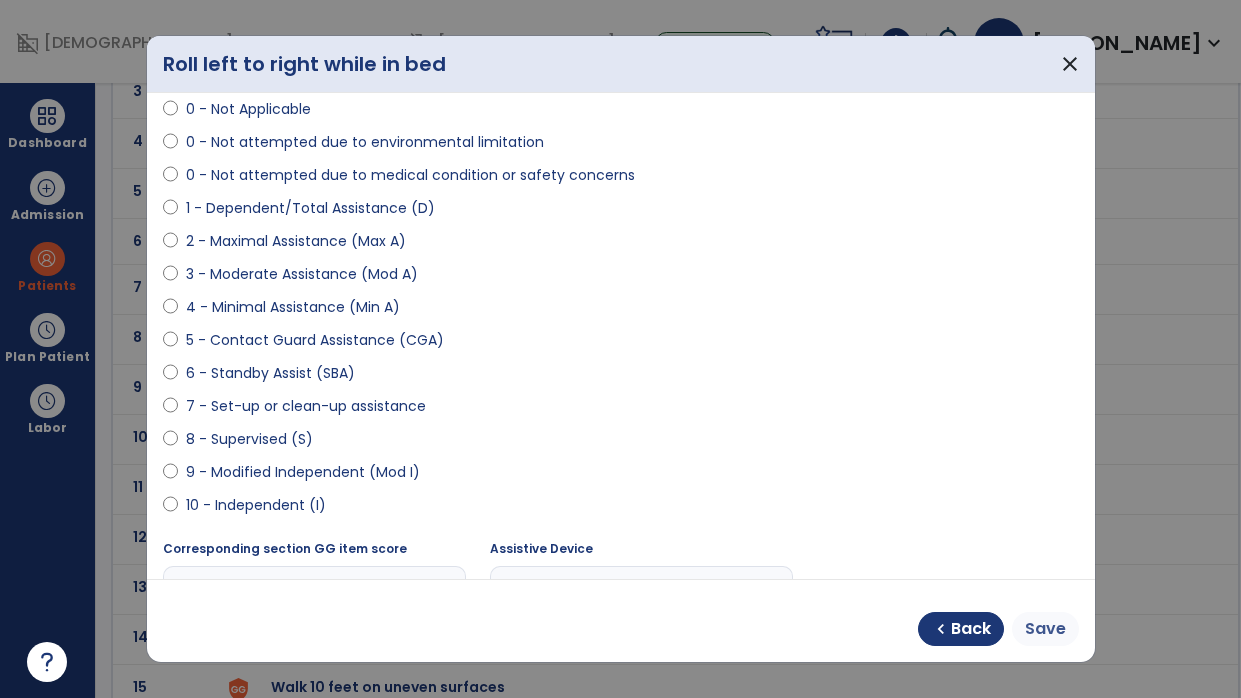click on "Save" at bounding box center (1045, 629) 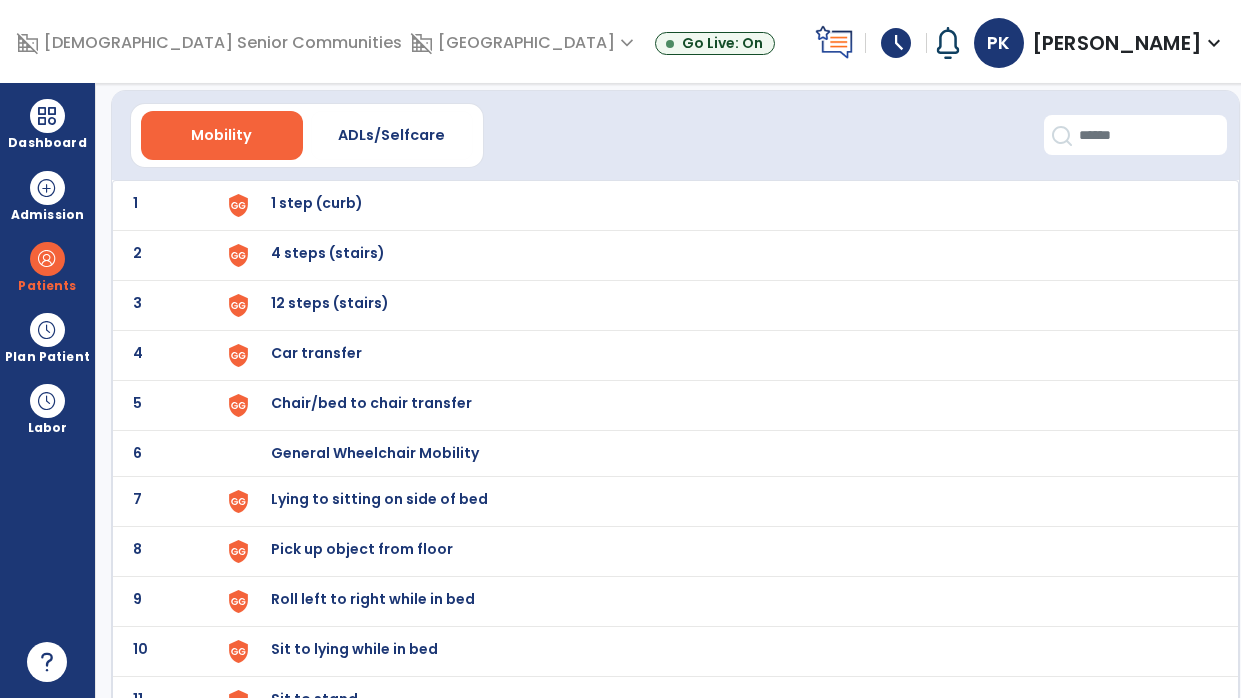 scroll, scrollTop: 0, scrollLeft: 0, axis: both 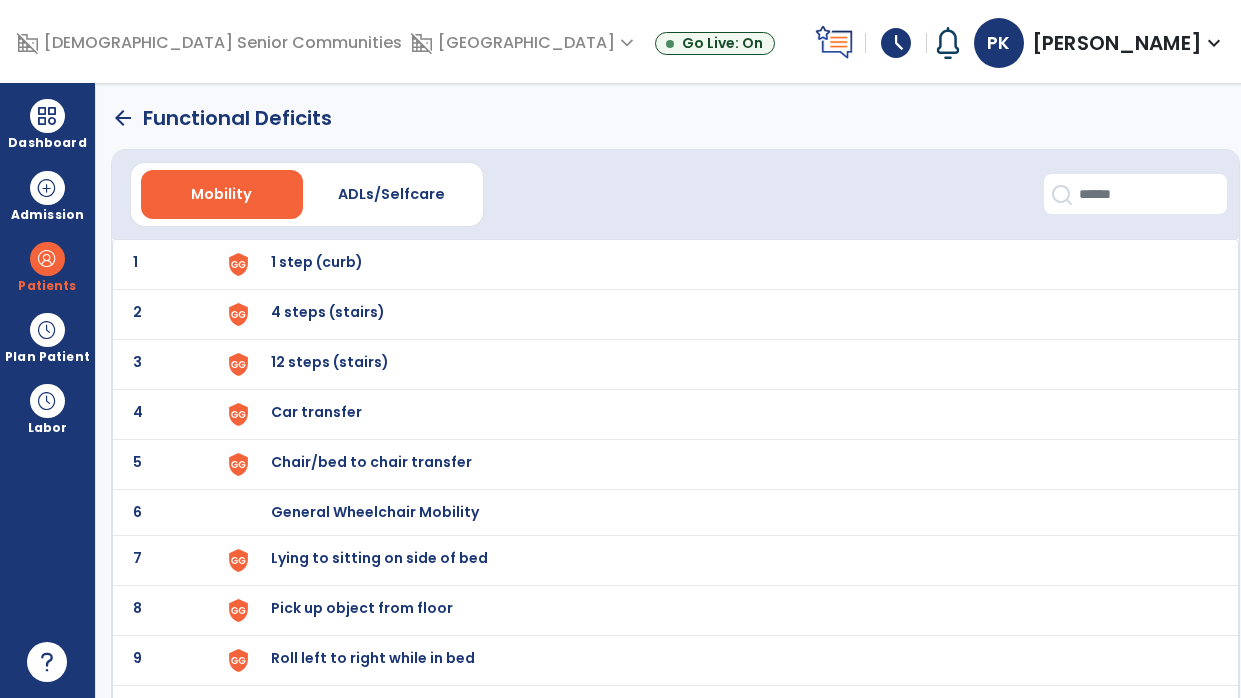click on "arrow_back" 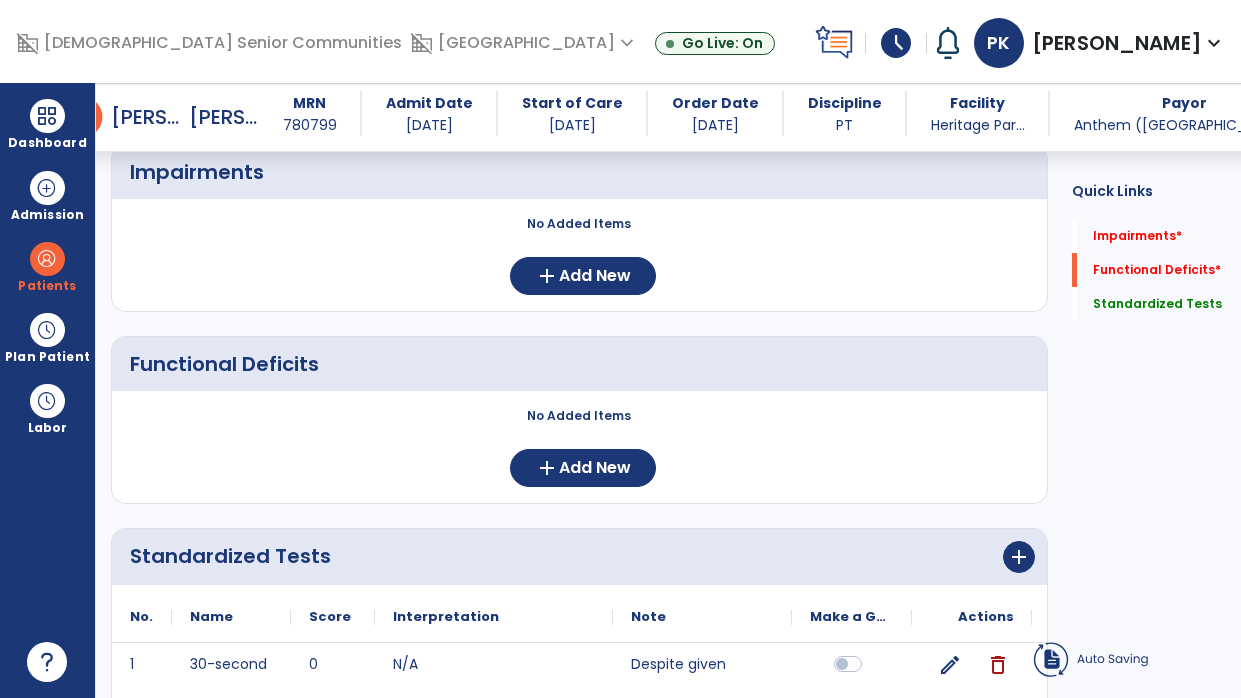 scroll, scrollTop: 0, scrollLeft: 0, axis: both 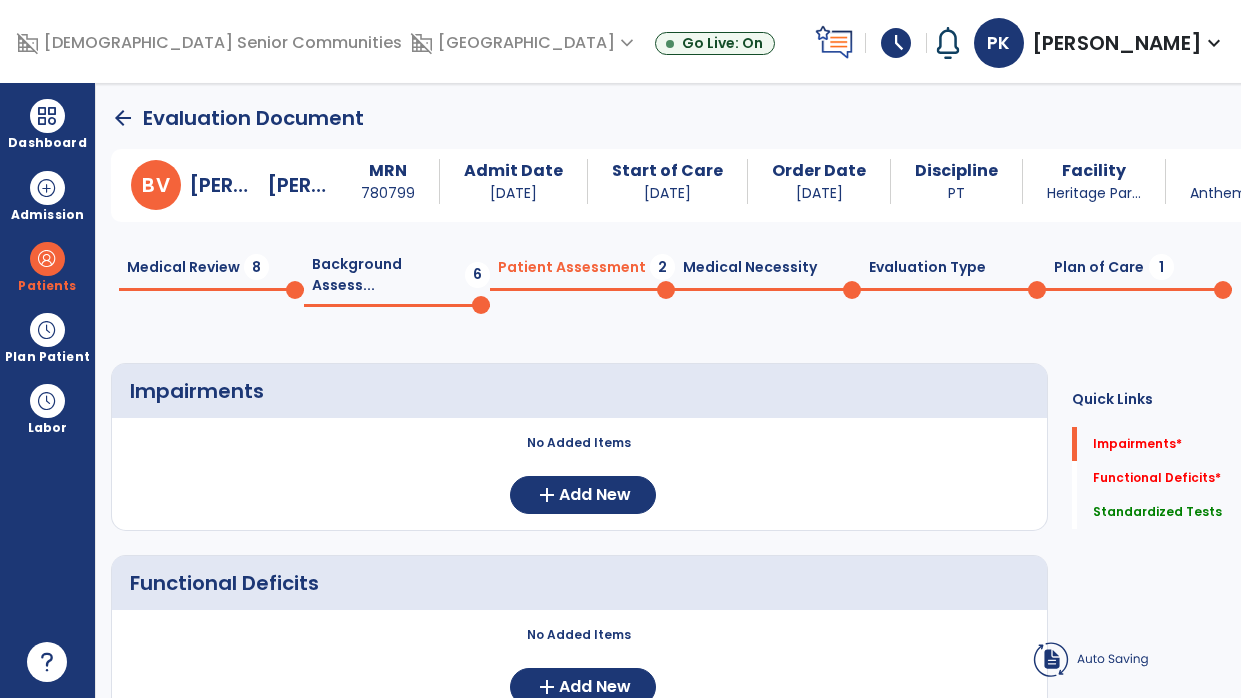 click on "Background Assess...  6" 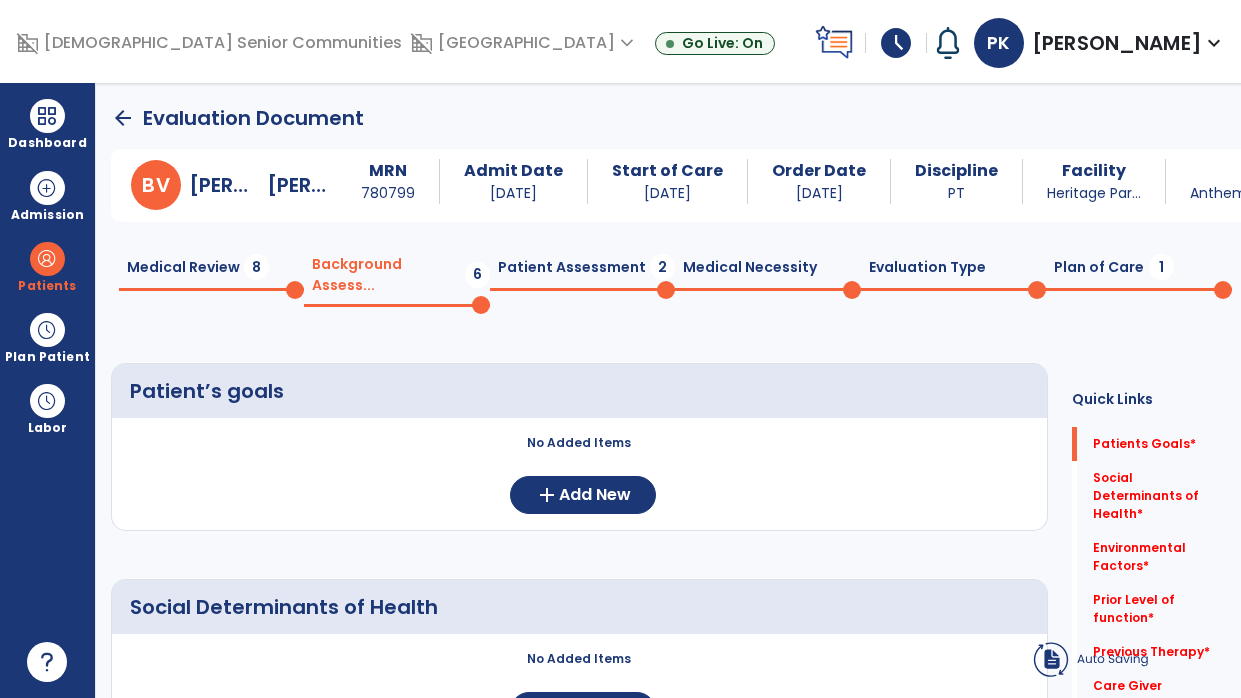 click on "Medical Review  8" 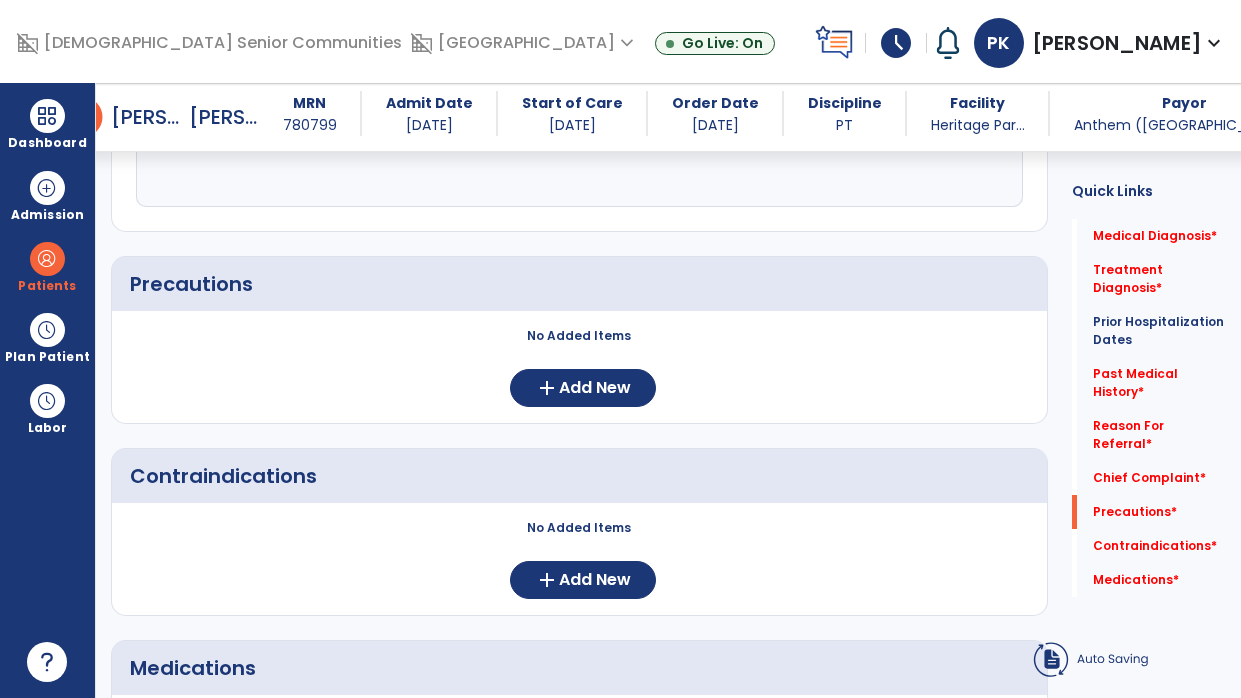 scroll, scrollTop: 1609, scrollLeft: 0, axis: vertical 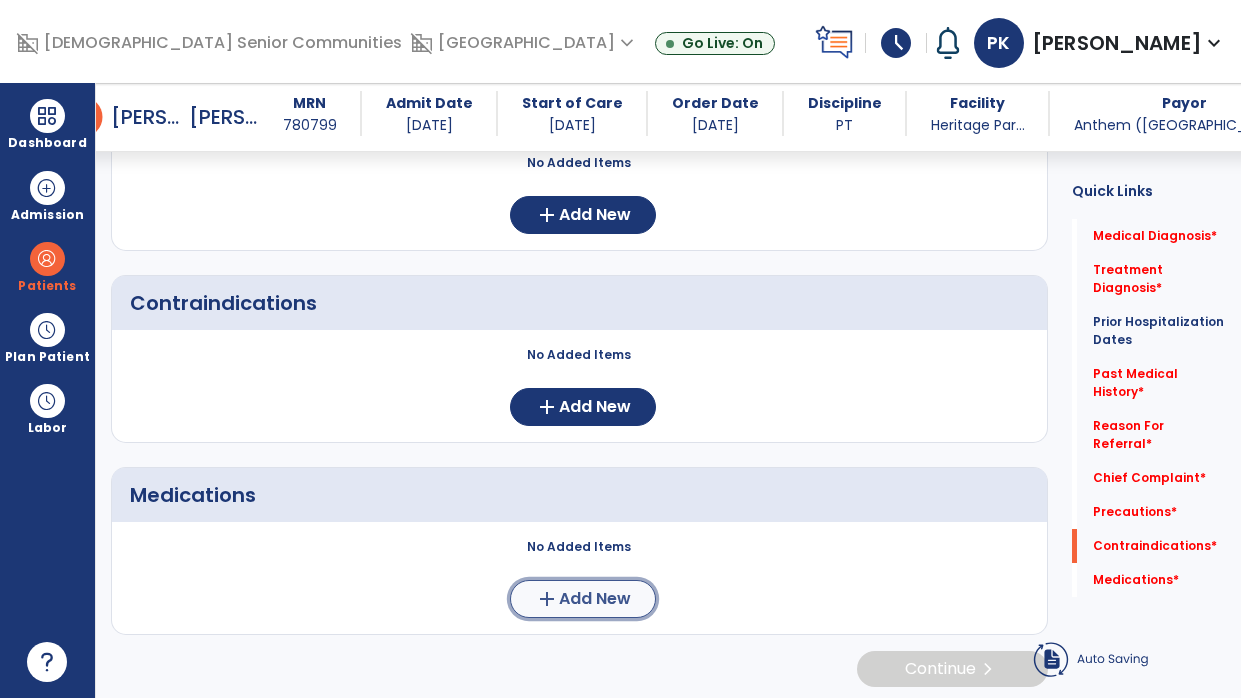 click on "add  Add New" 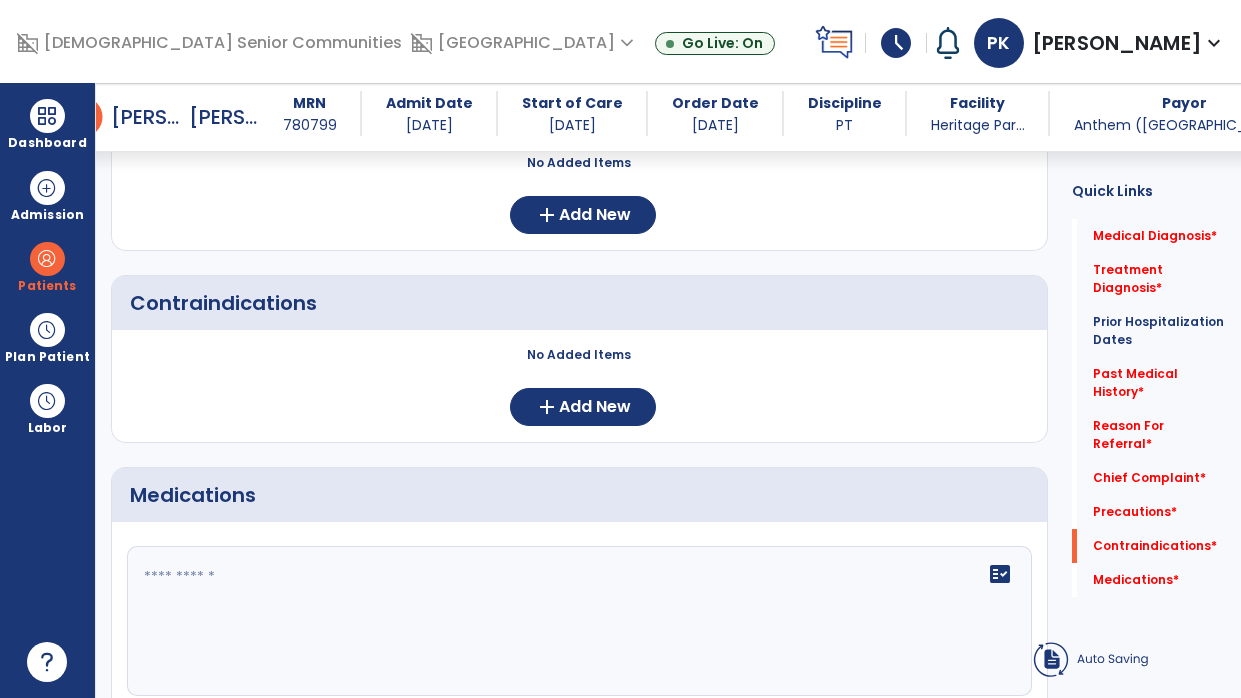 click on "fact_check" 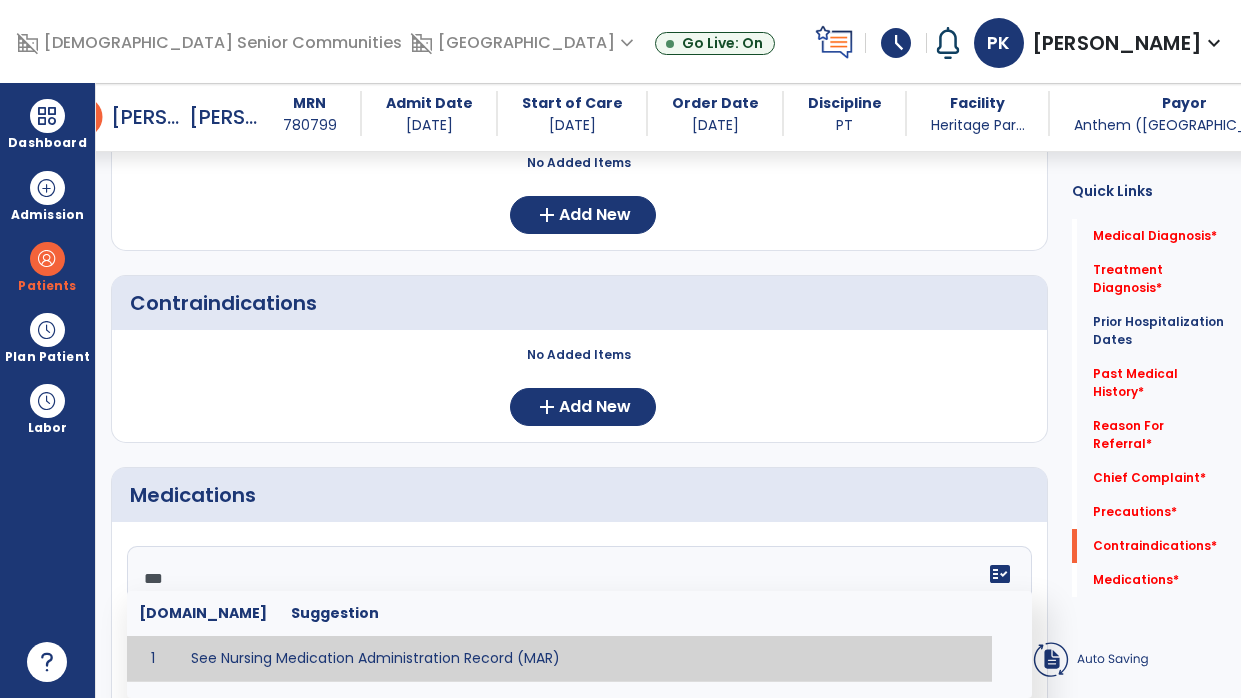 type on "**********" 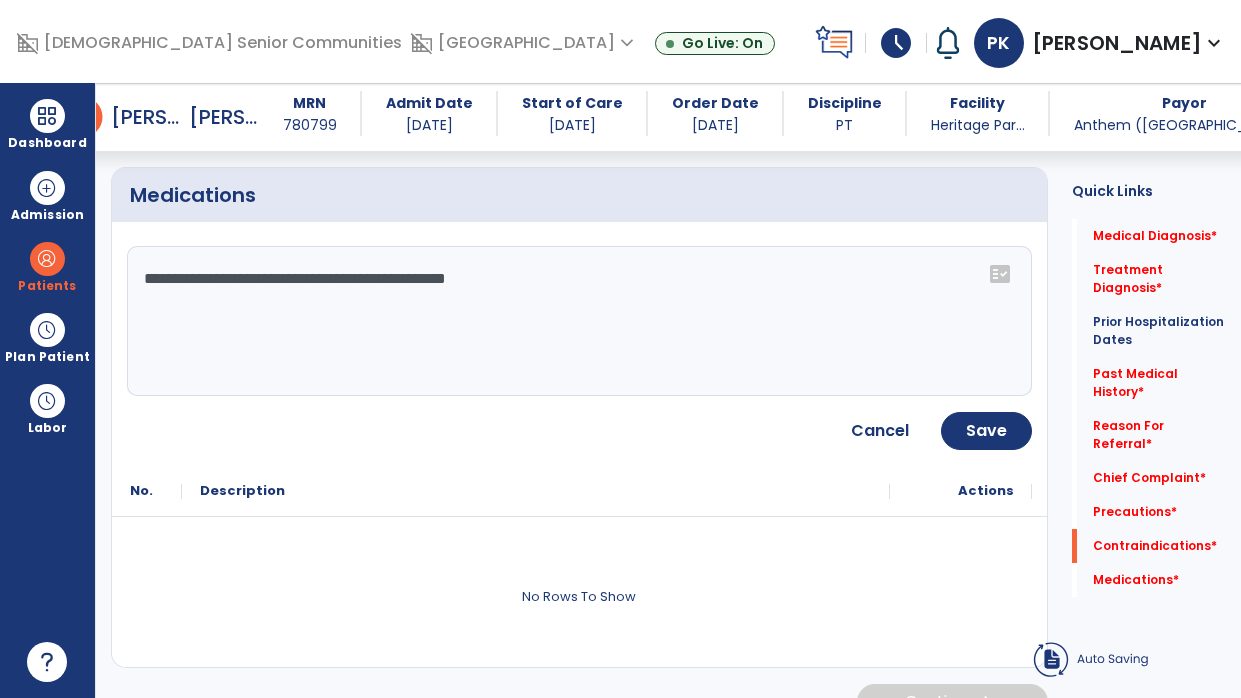 scroll, scrollTop: 1943, scrollLeft: 0, axis: vertical 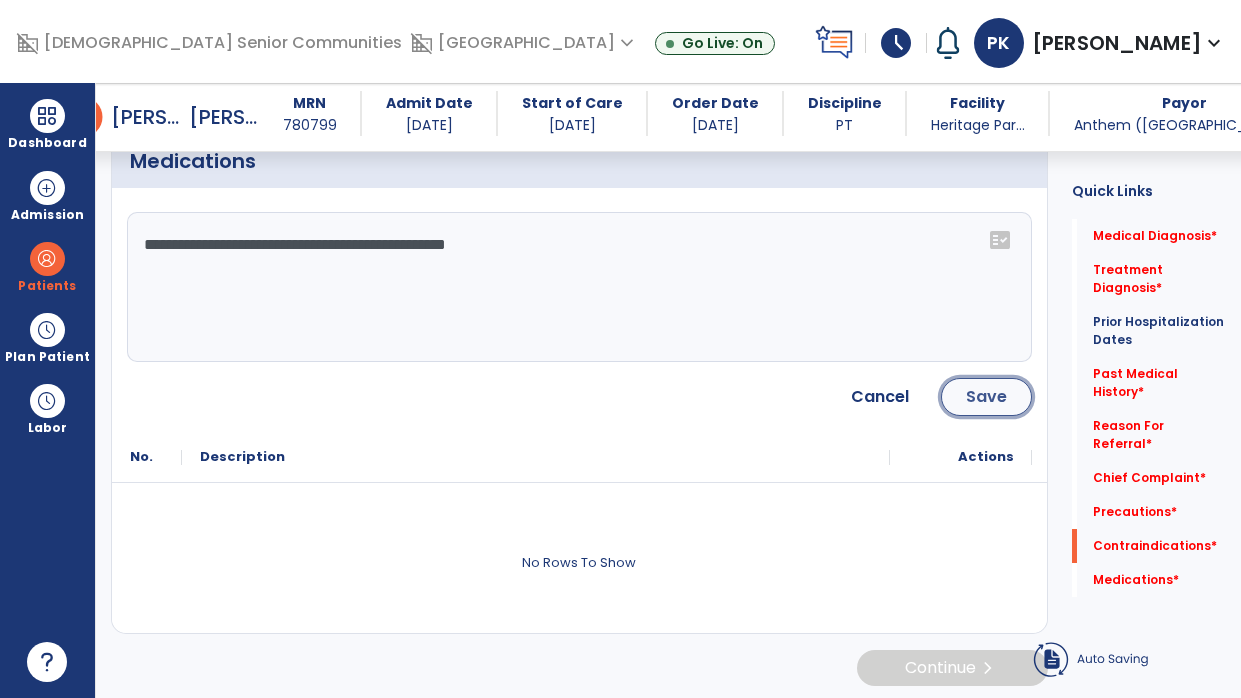 click on "Save" 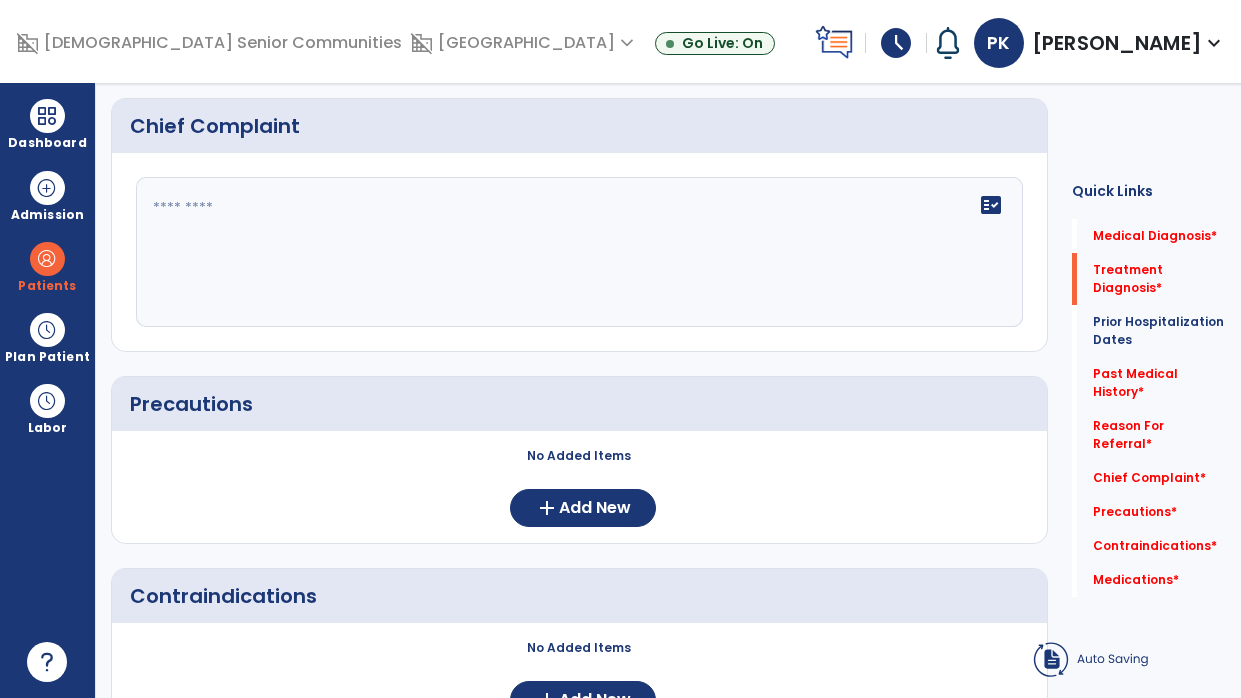scroll, scrollTop: 0, scrollLeft: 0, axis: both 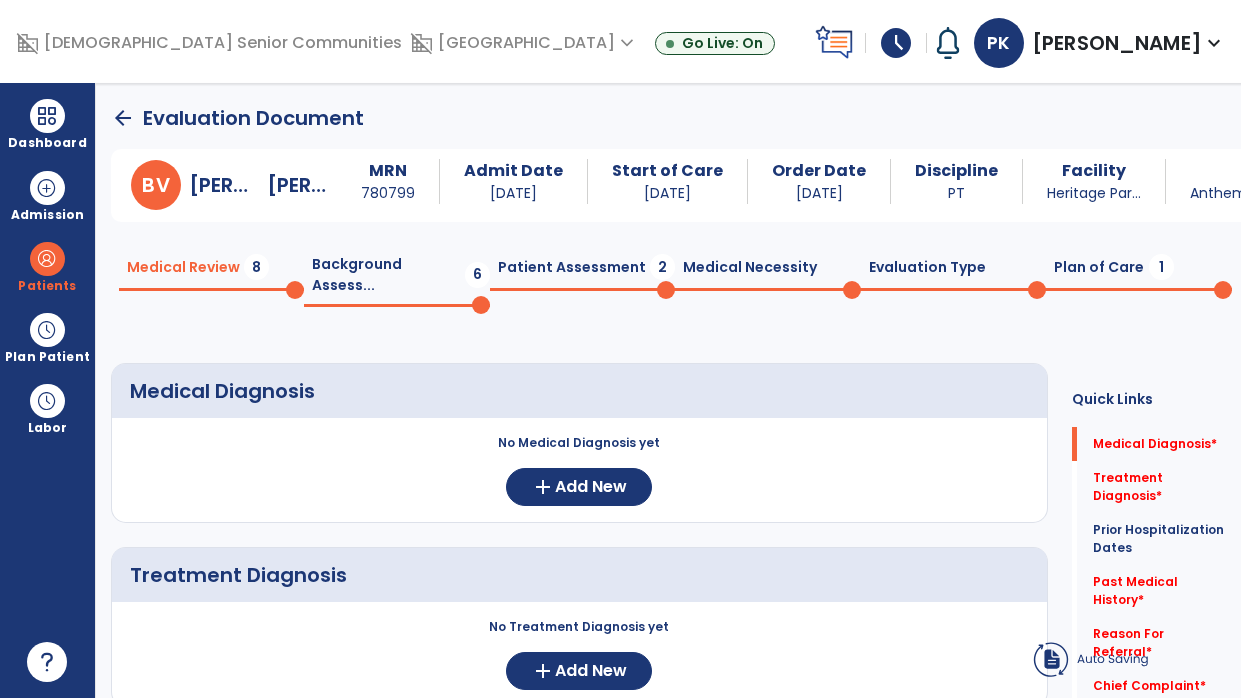 click on "arrow_back" 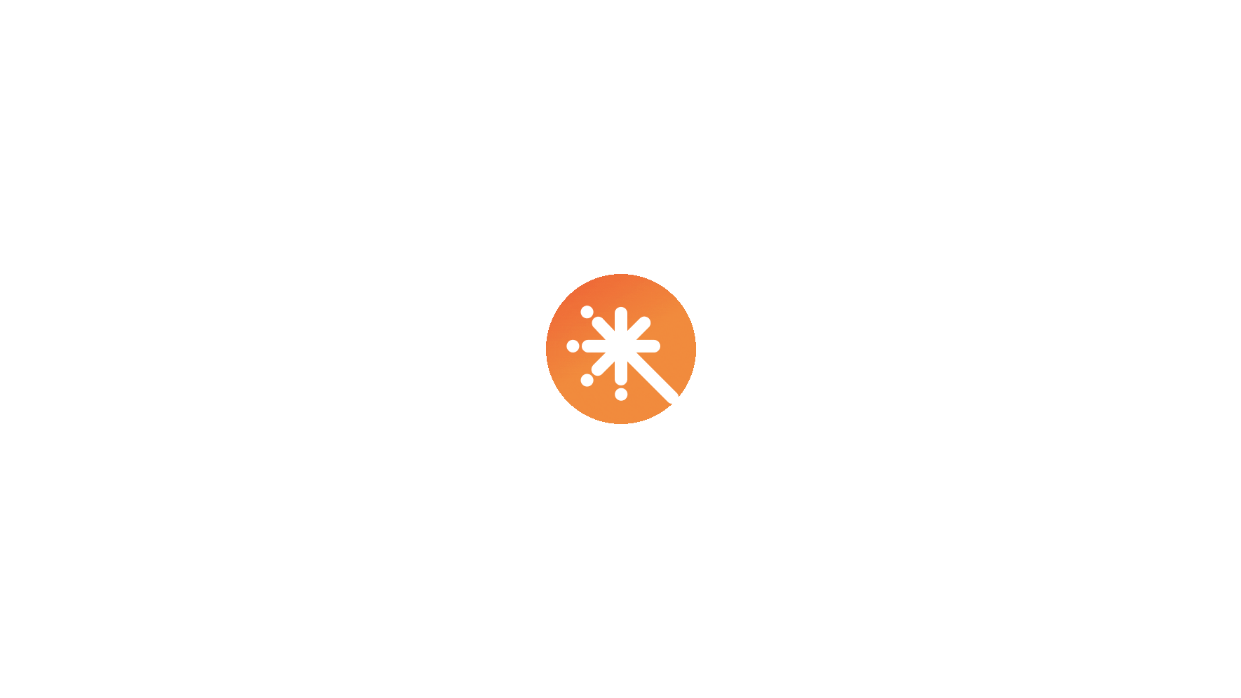 scroll, scrollTop: 0, scrollLeft: 0, axis: both 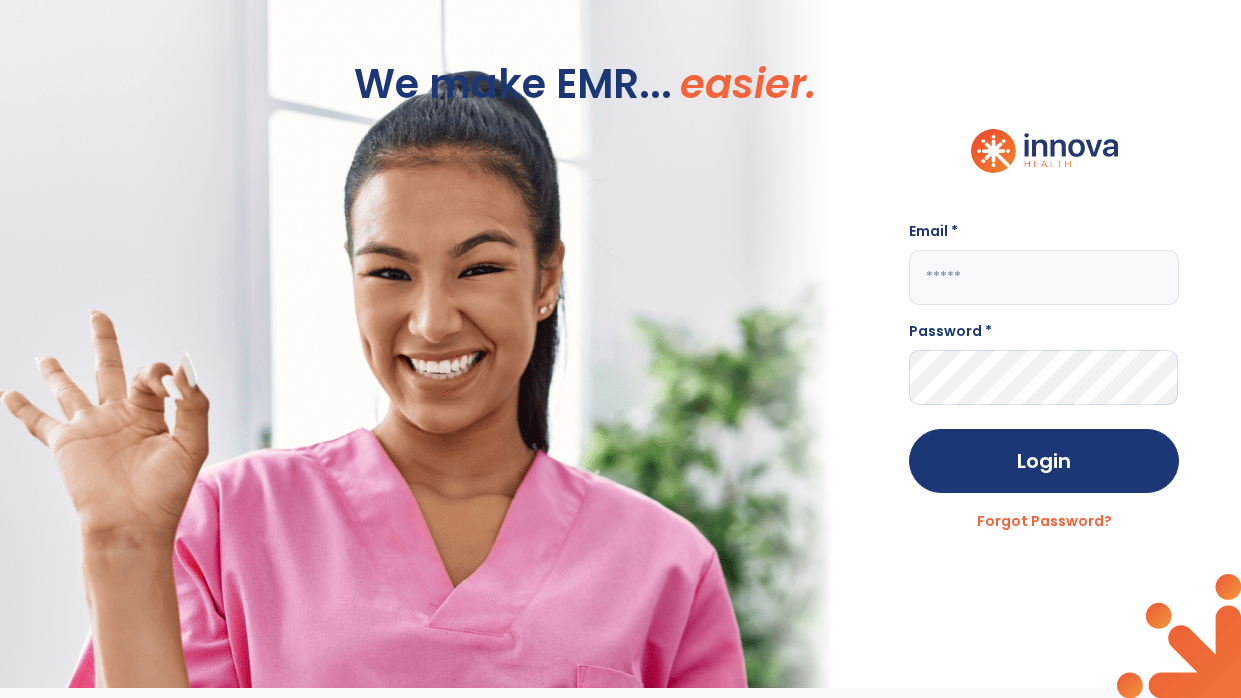 click 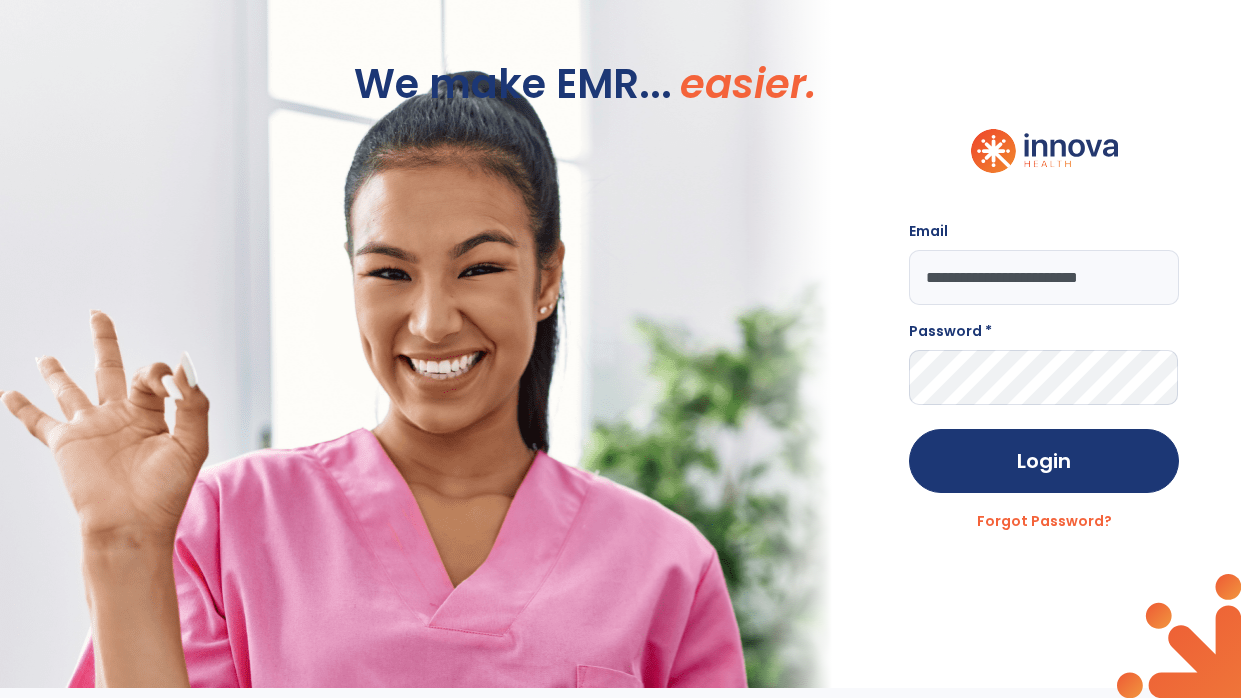 scroll, scrollTop: 0, scrollLeft: 11, axis: horizontal 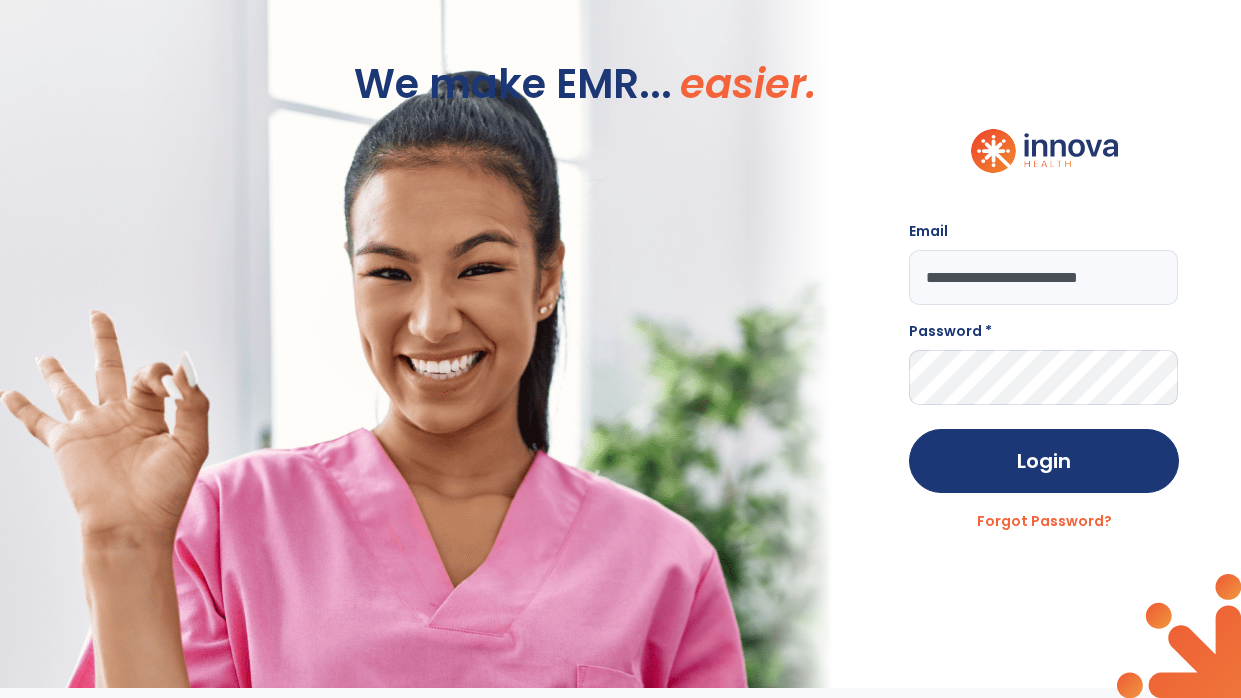 type on "**********" 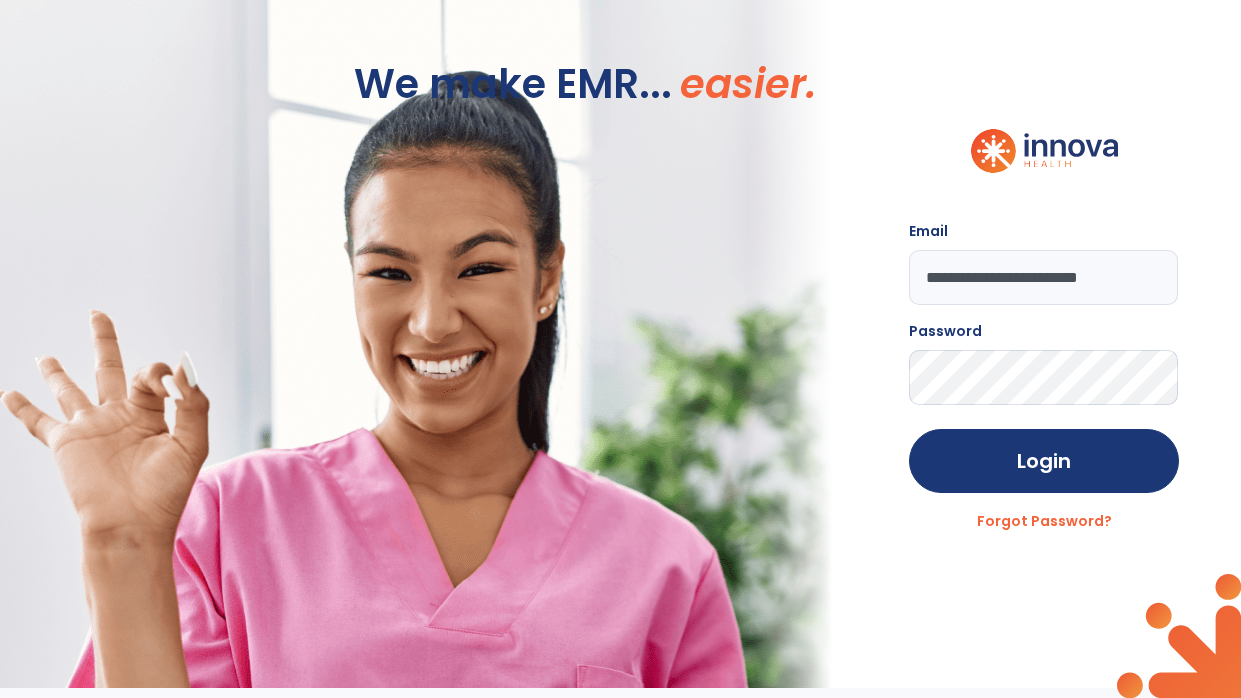 click on "Login" 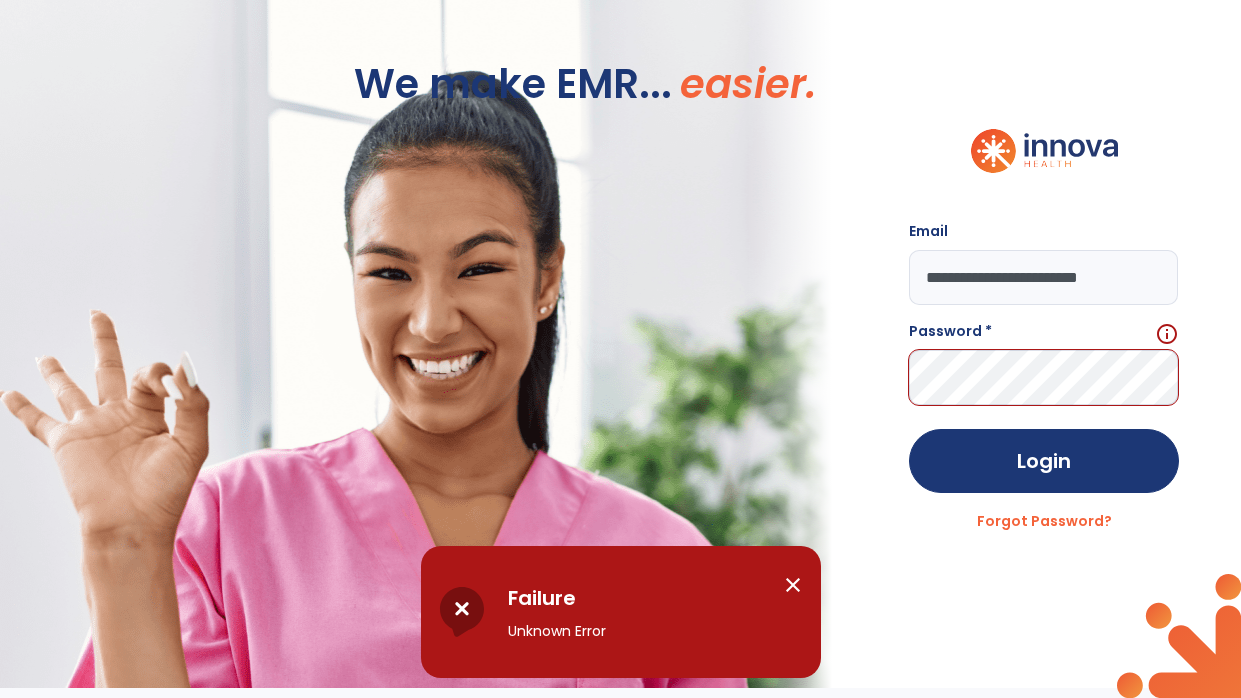 click on "**********" 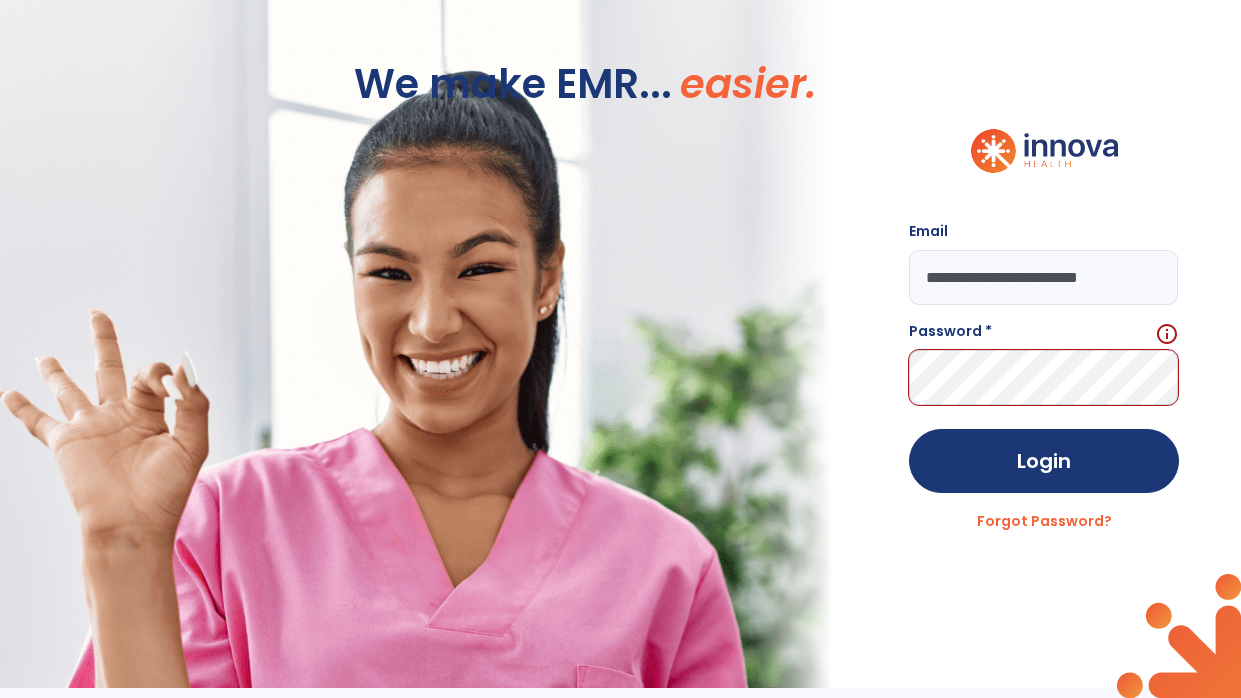 scroll, scrollTop: 0, scrollLeft: 11, axis: horizontal 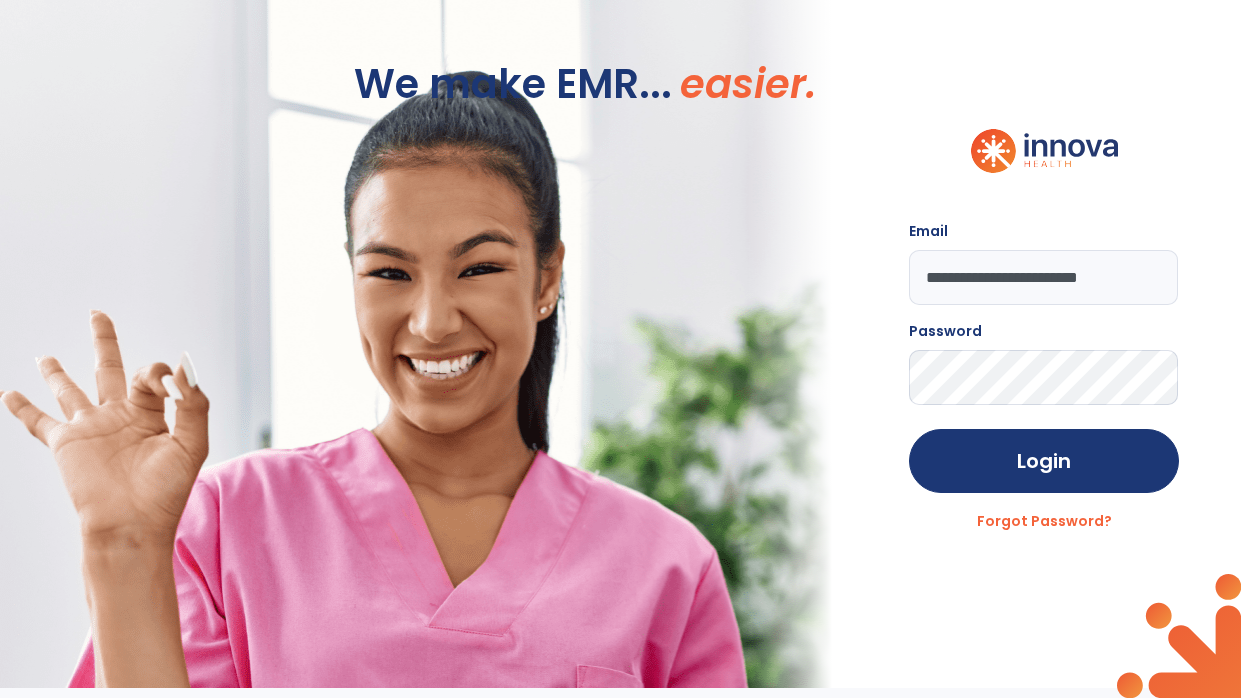 click on "Login" 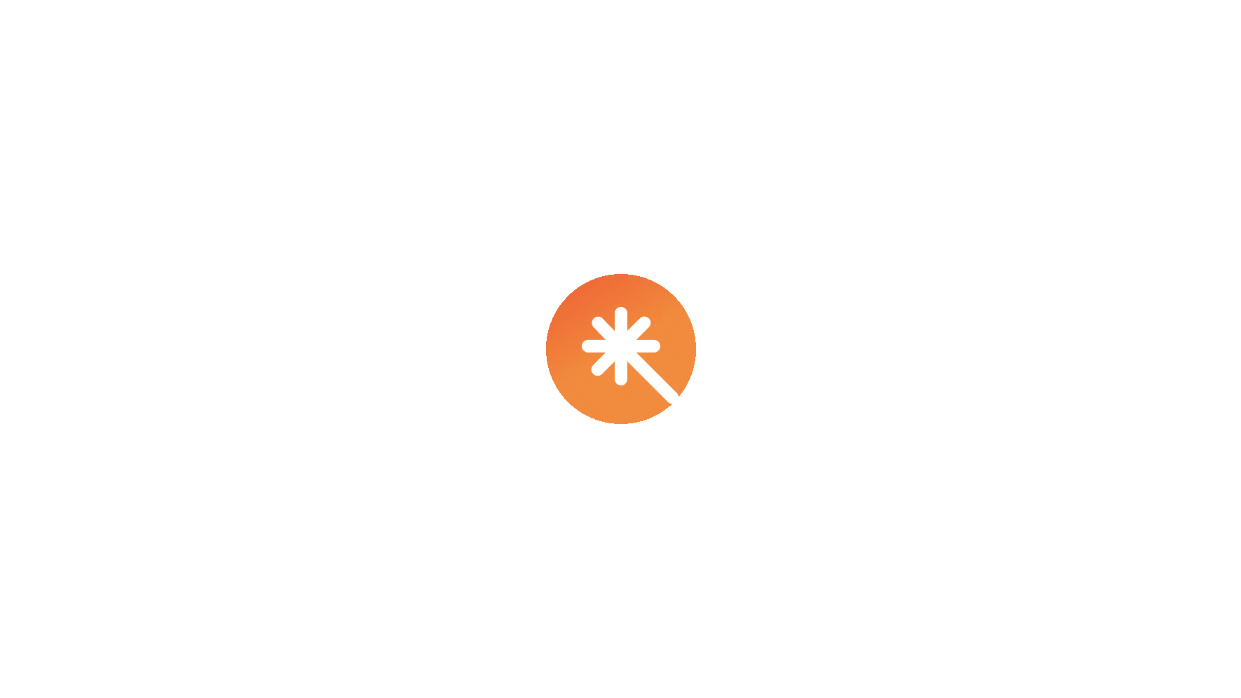 scroll, scrollTop: 0, scrollLeft: 0, axis: both 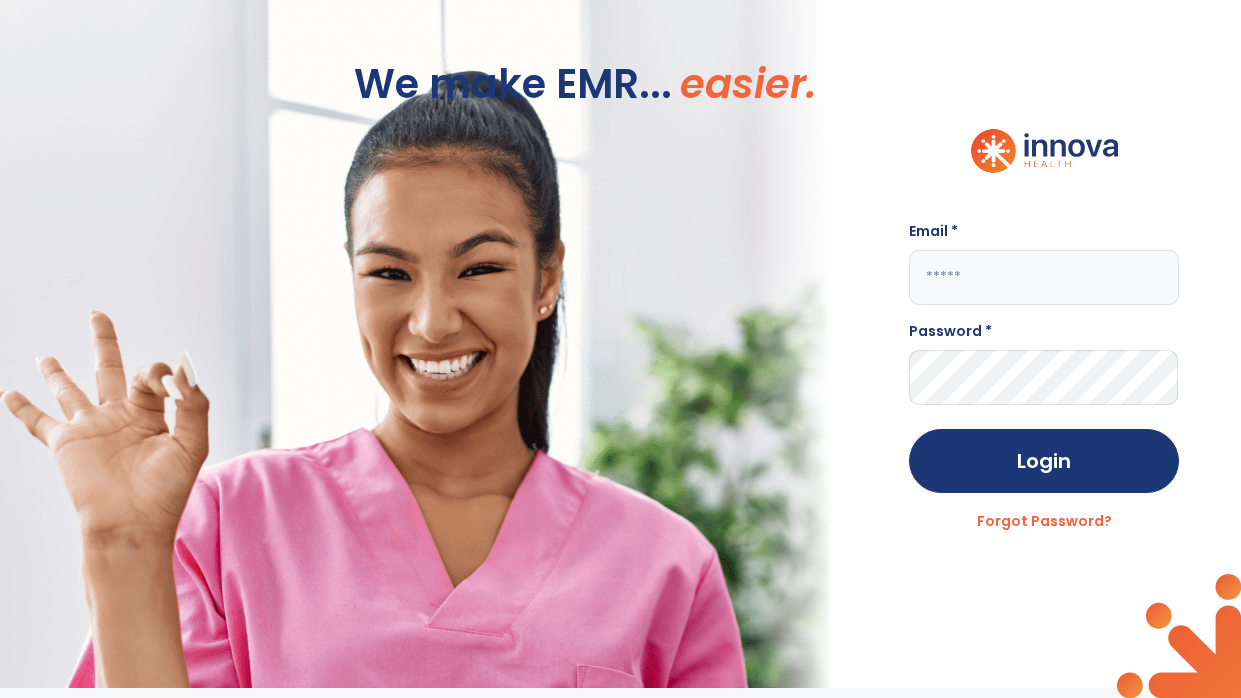 click 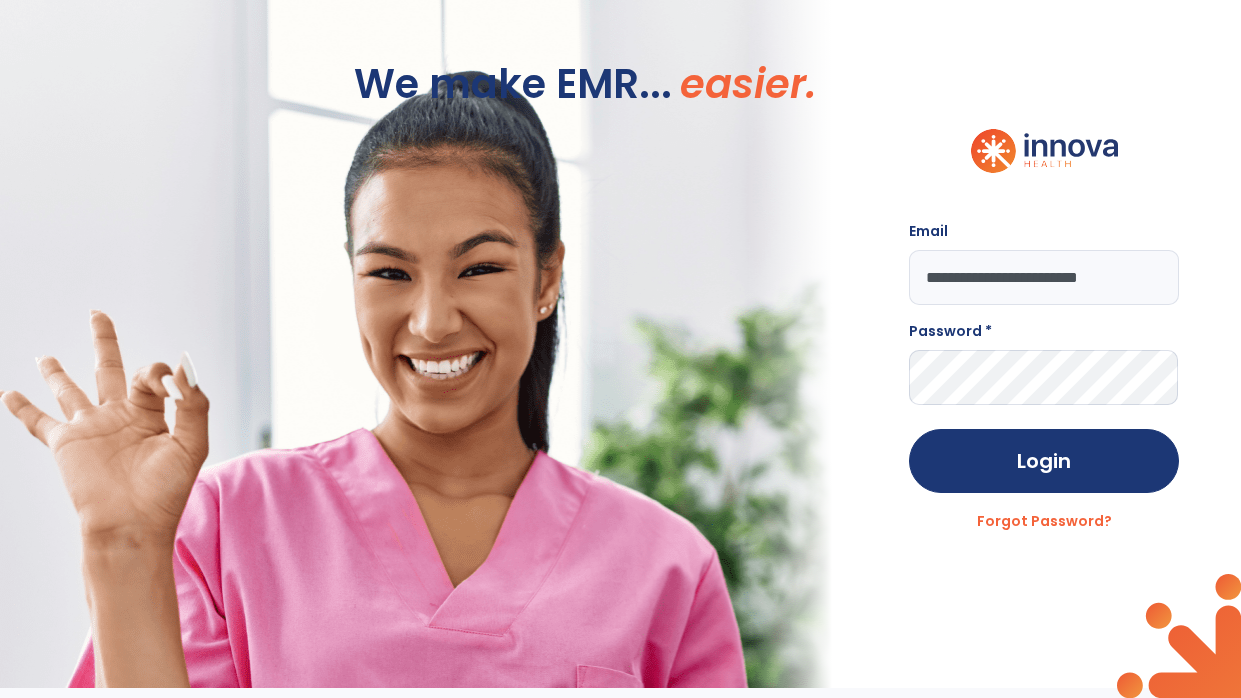 scroll, scrollTop: 0, scrollLeft: 11, axis: horizontal 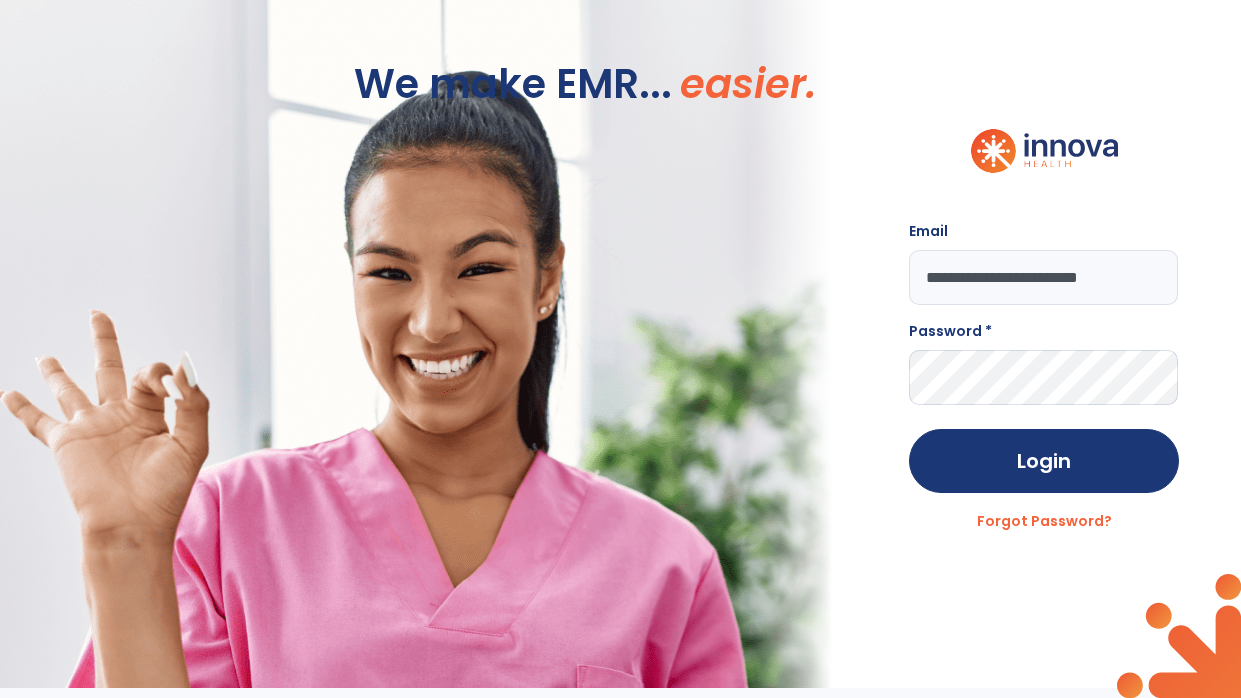 type on "**********" 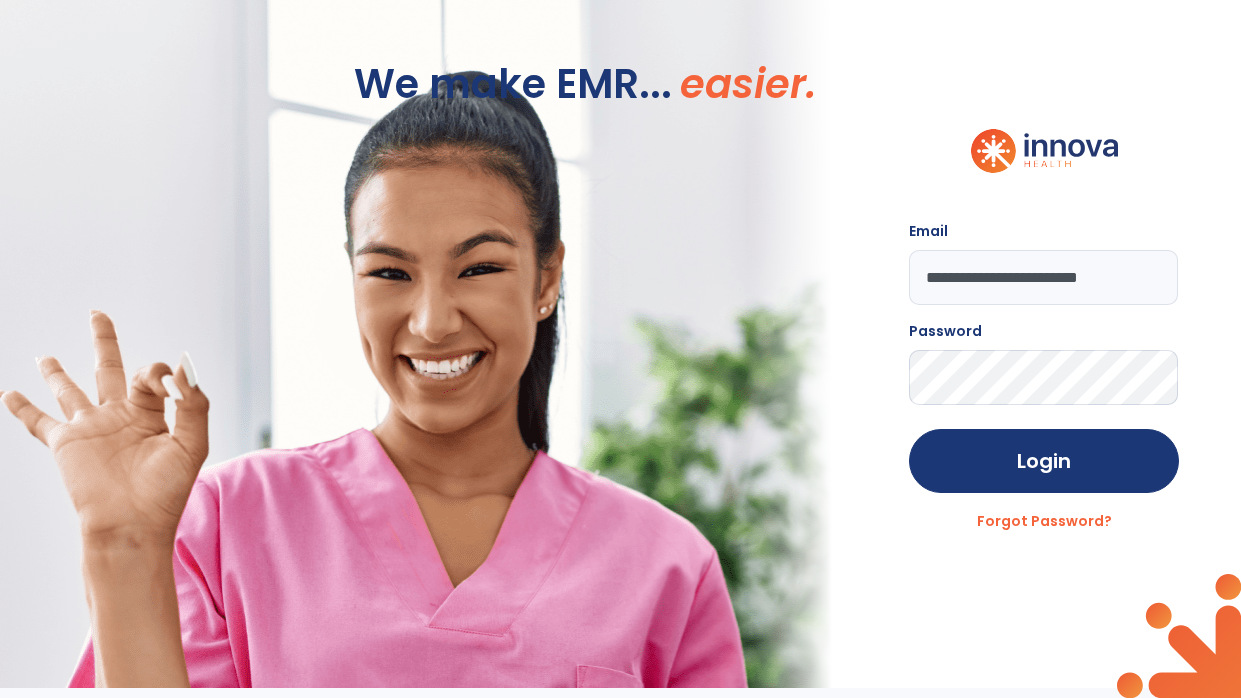 click on "Login" 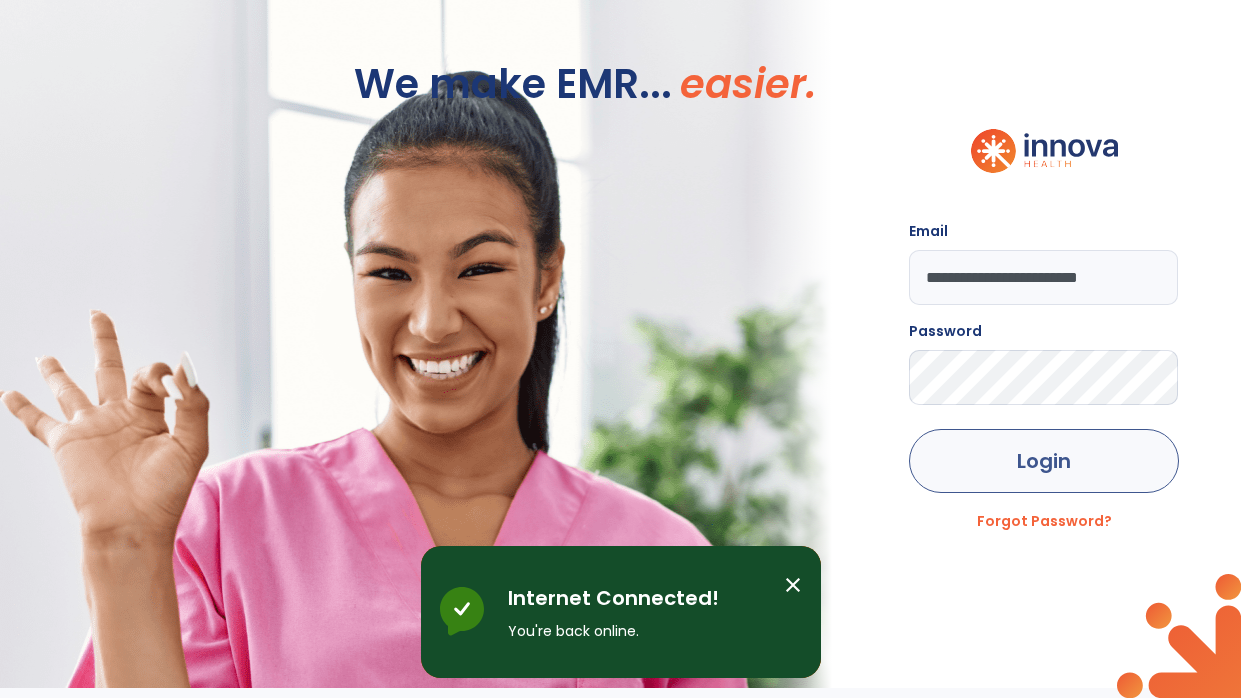 click on "Login" 